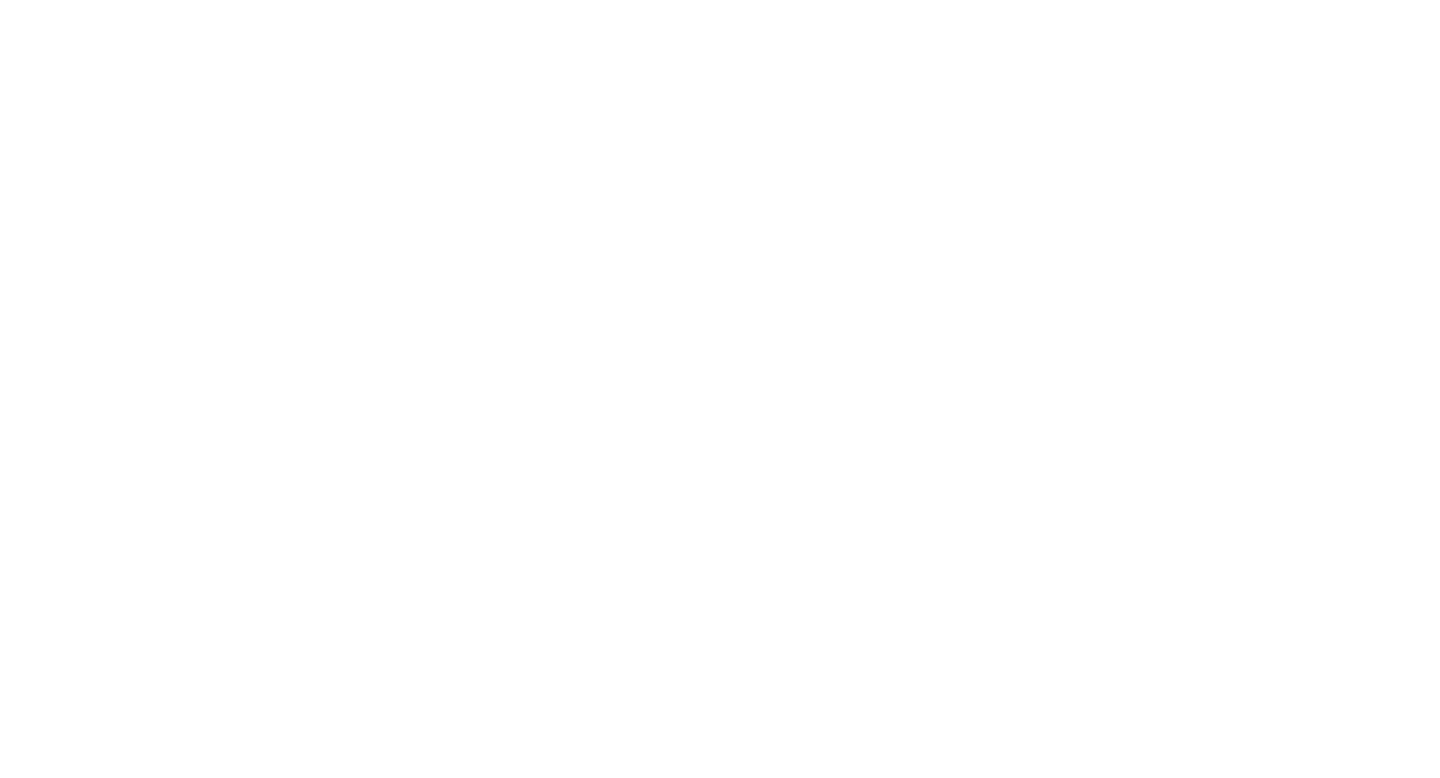 scroll, scrollTop: 0, scrollLeft: 0, axis: both 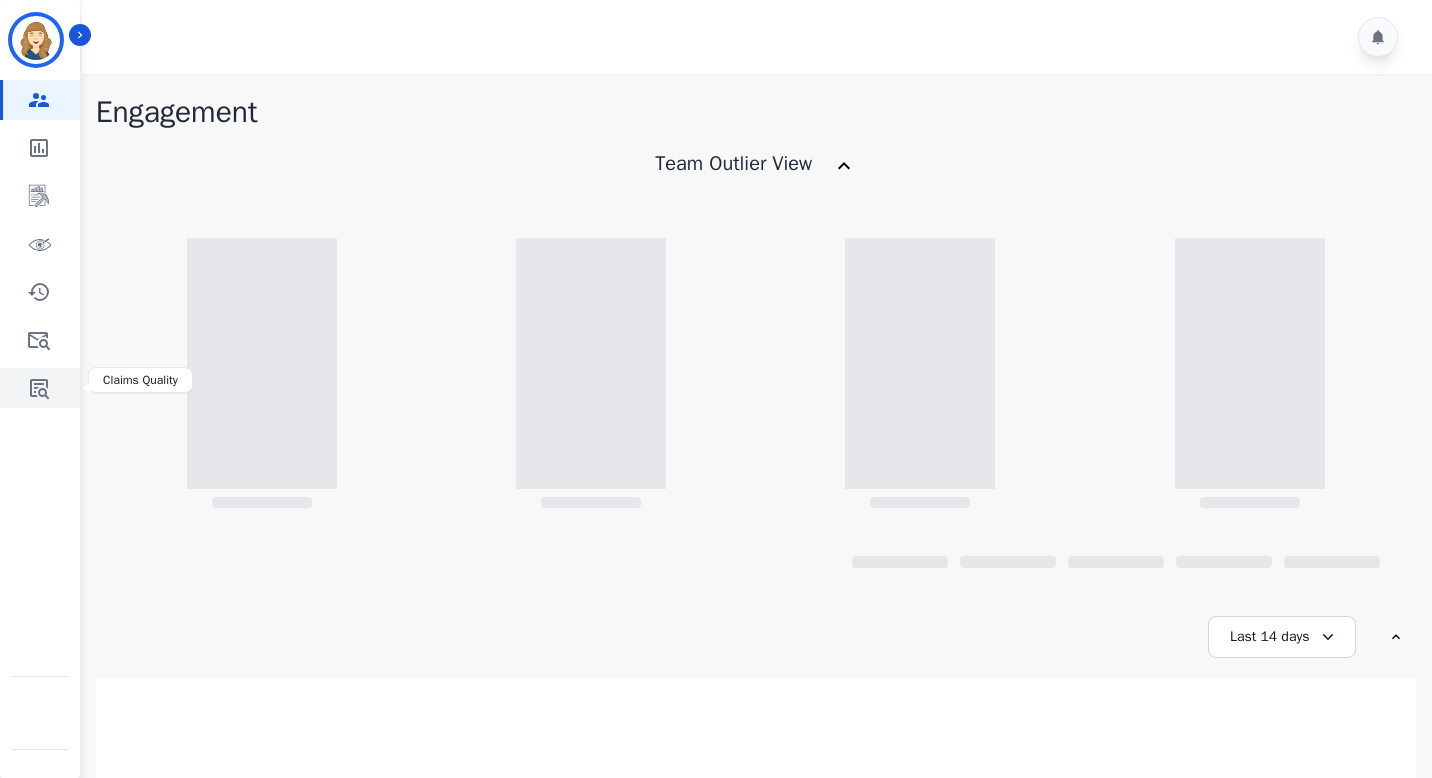 click 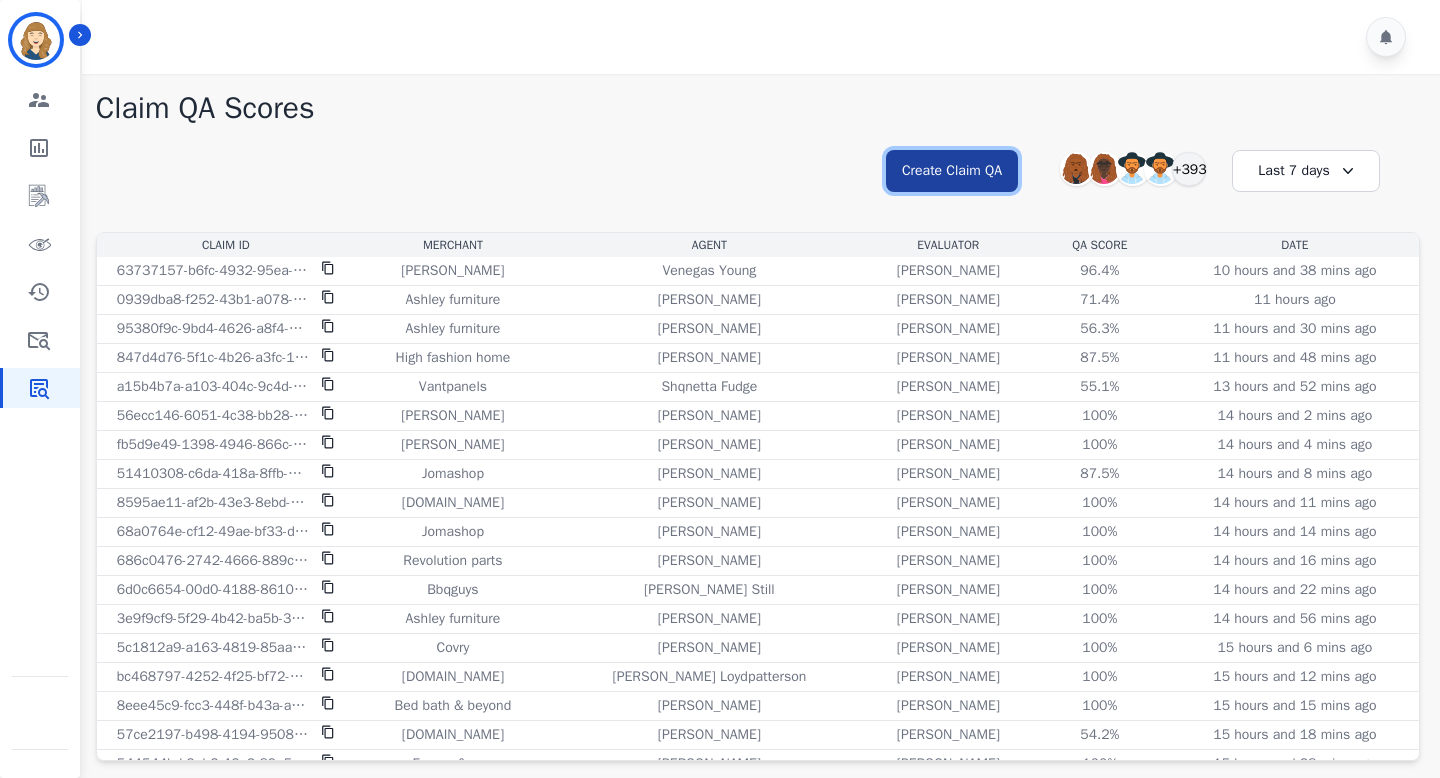 click on "Create Claim QA" at bounding box center [952, 171] 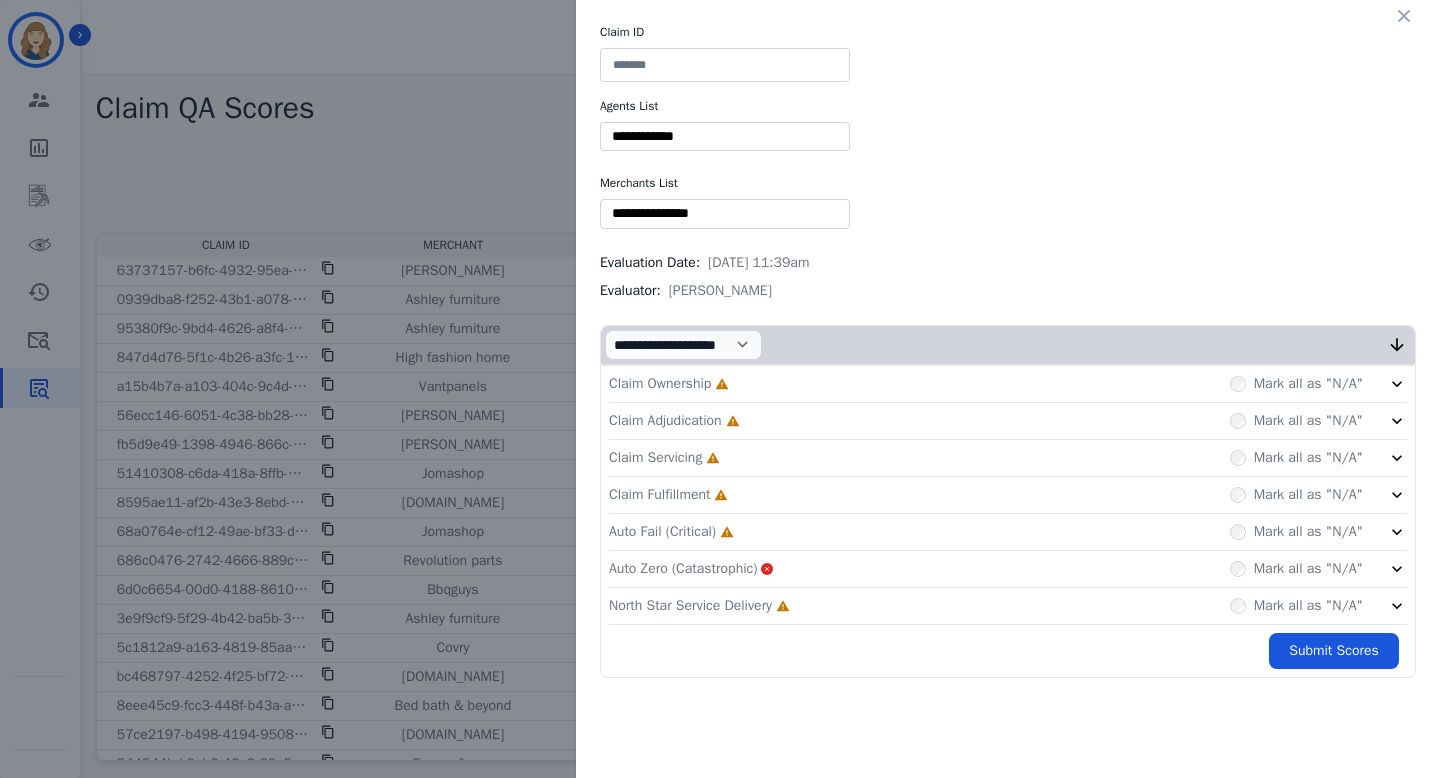click on "Claim ID     Agents List   **             Abigail Joseph   Alayna Sims   Aleah Carroll   Alejandra Woods   Alejandro Oliver   Alexandra Martinez   Alexia Carter   Alexis _Martinez   Alexis Davis   Alexis Jackson   Alexis Kirkland   Alexis Martinez   Alexis Washington   Alicia Lamp   Aliciya Taylor   Alijah Johnson   Alize Scott   Alondra Martinez   Amanda Baez   Amanda Dent   Amanda Rich   Amari Williams   Amerie Bonet   Andrea Jamison   Andrea Lynch   Angela Langley   Aniya Arroyo   Ann Marie Lopez   Annalyah Ingram   Annalynn Roberts   Aolani Malone   Arial White   Ariana Orama   Ariel Smith   Armonie Sorrells   Artheria Robinson   Ashley Fleming   Ashley Gilmore   Ashley Jackman   Ashley Jimenez   Ashley Leatherman   Ashley Melchor-Martinez   Ashley Wagner   Ashley Wesson   August Pete   Aurora Cook   Ayokunle Sonuga   Aysiah Joseph   Barbara Law   Belinda Morris   Beverly Vasquez   Bianca Vasquez   Billie Camacho   Bobbie Marie Blaz   Bonnie Lettimore   Brandi Dobbins   Brandon Lettimore" at bounding box center [720, 389] 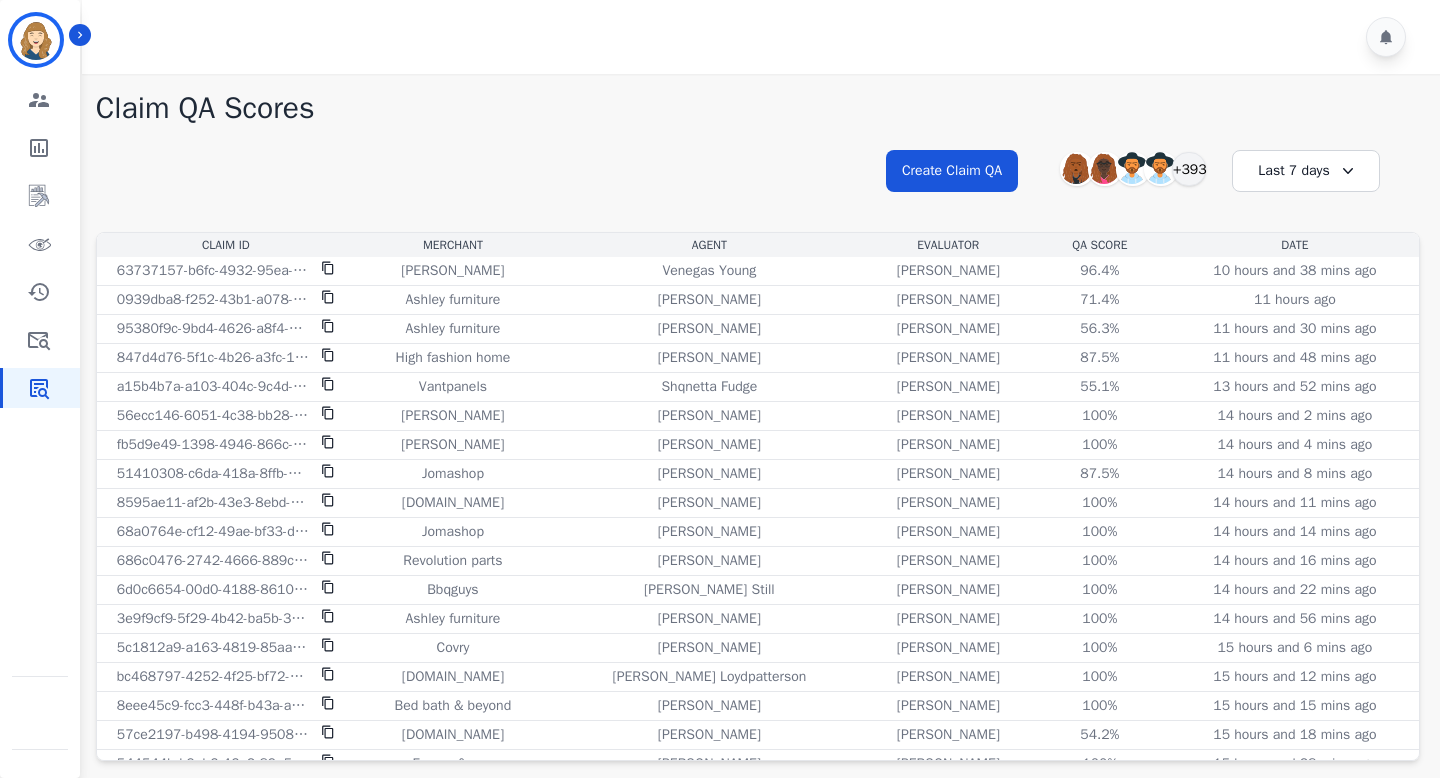 click on "Engagement             Team Metrics             Interaction Mining             Virtual Floor             Coaching History             Ticket/Email Quality             Claims Quality" at bounding box center (40, 244) 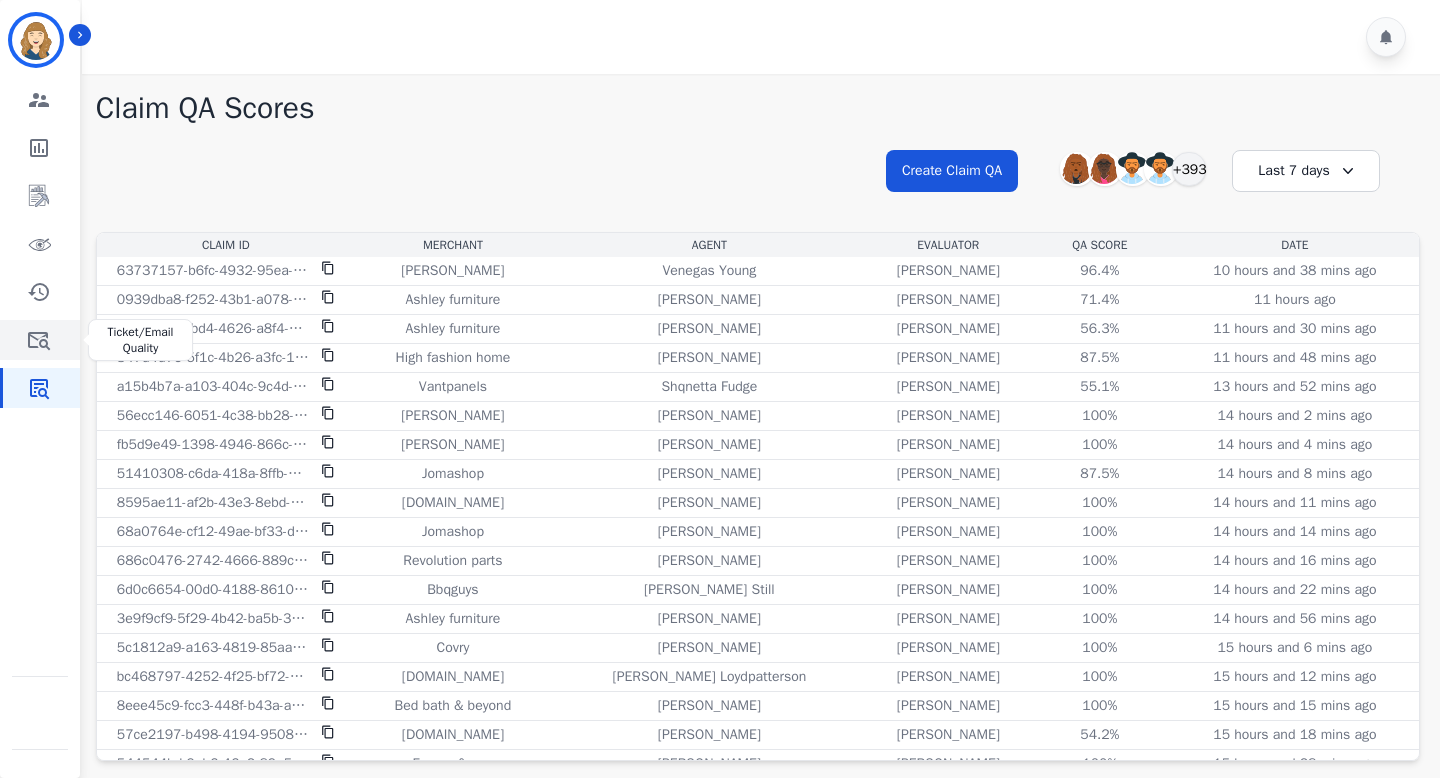 click 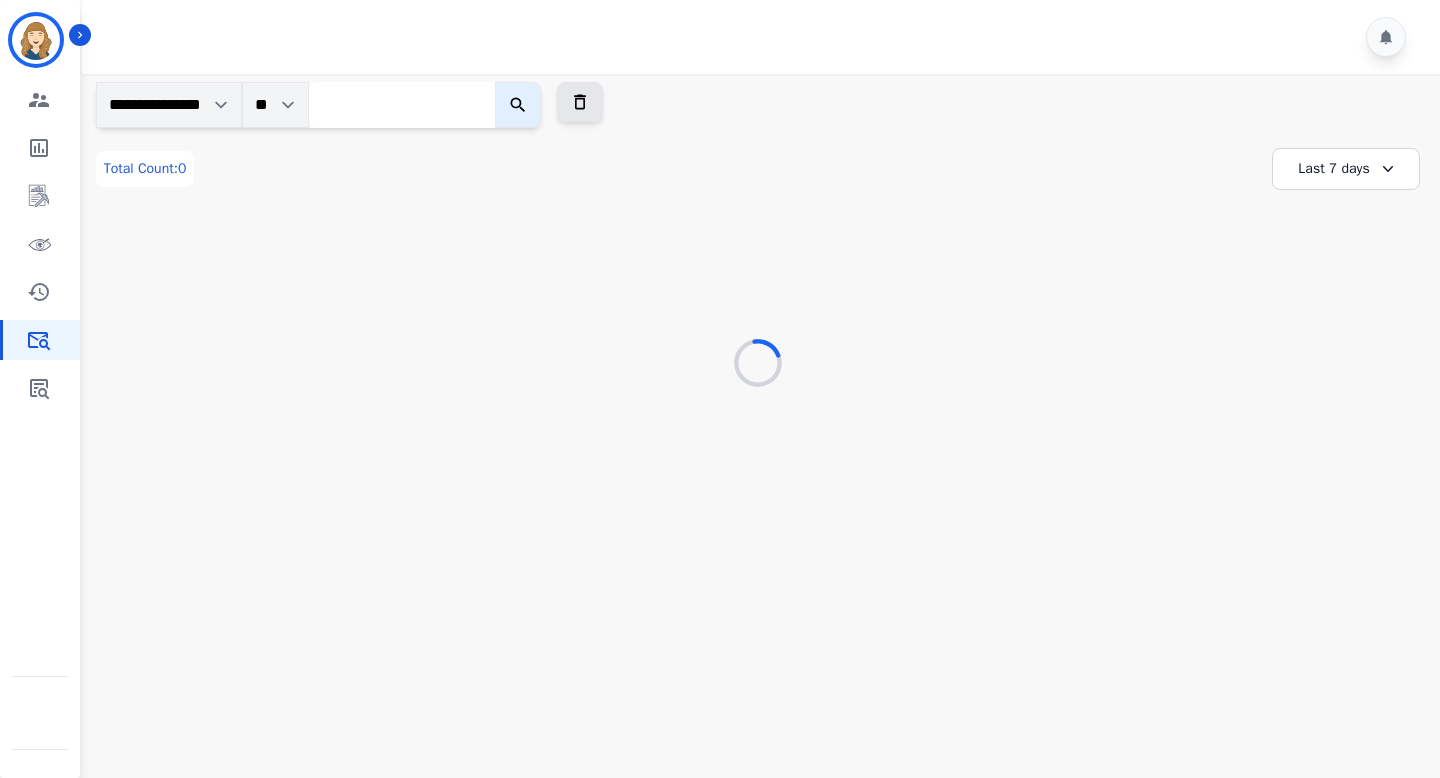 click at bounding box center [402, 105] 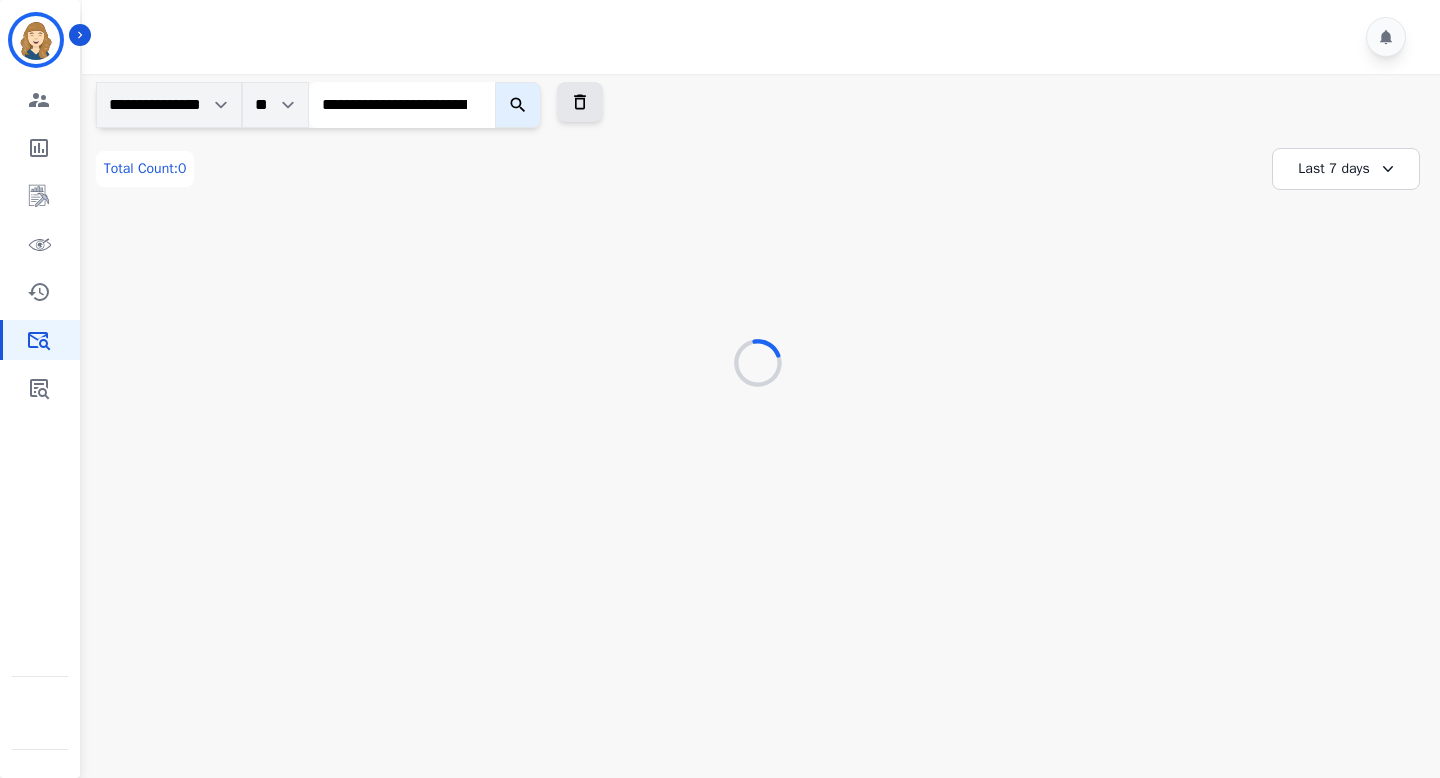 scroll, scrollTop: 0, scrollLeft: 160, axis: horizontal 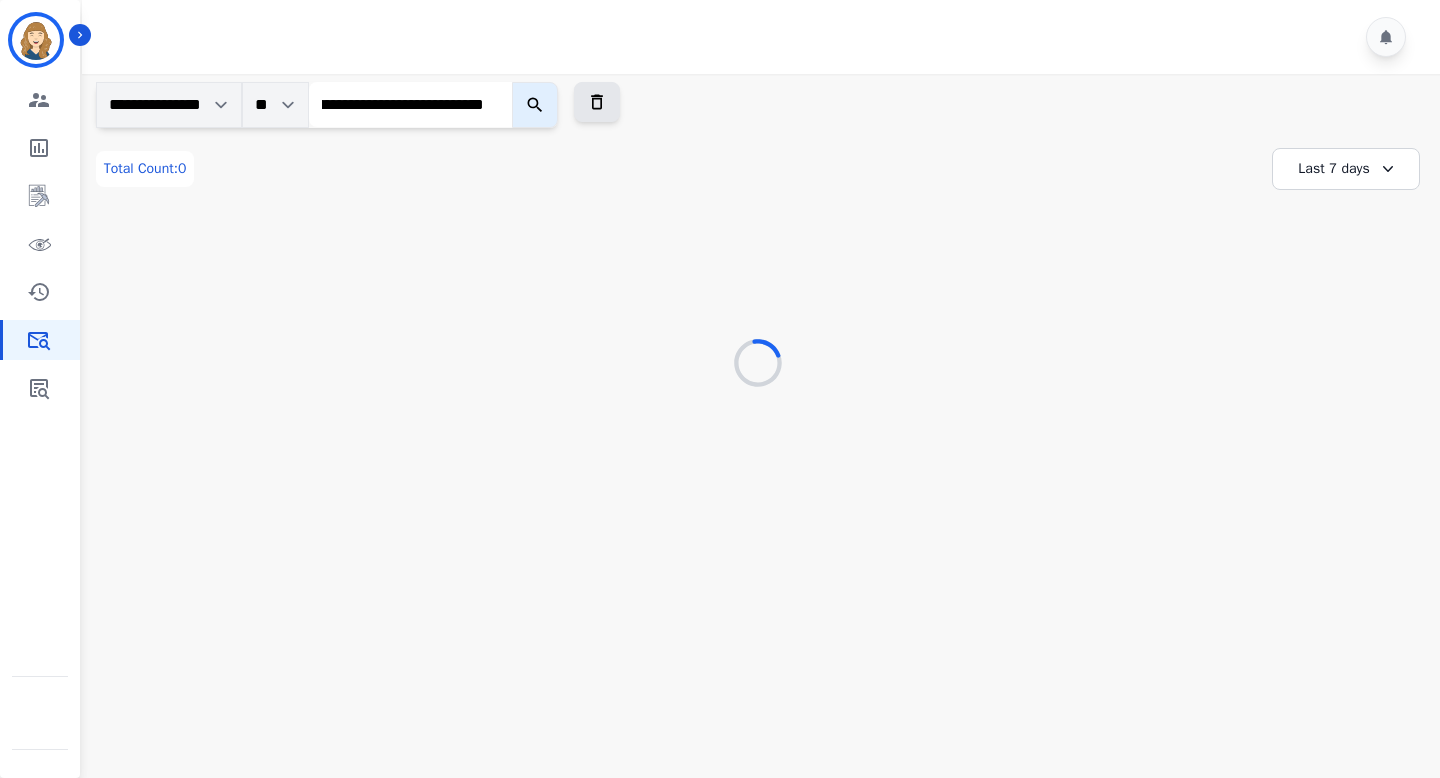 type on "**********" 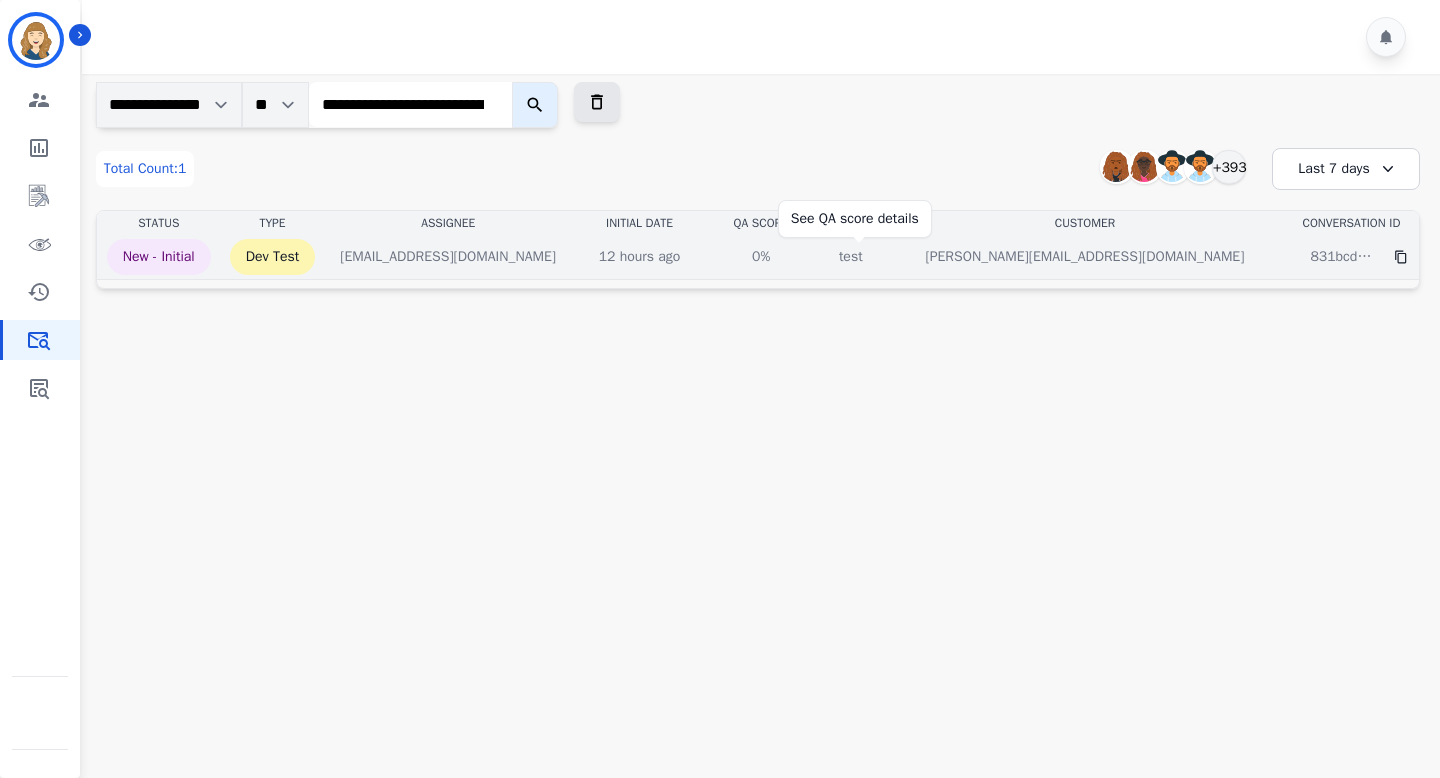 click on "0%" at bounding box center (761, 257) 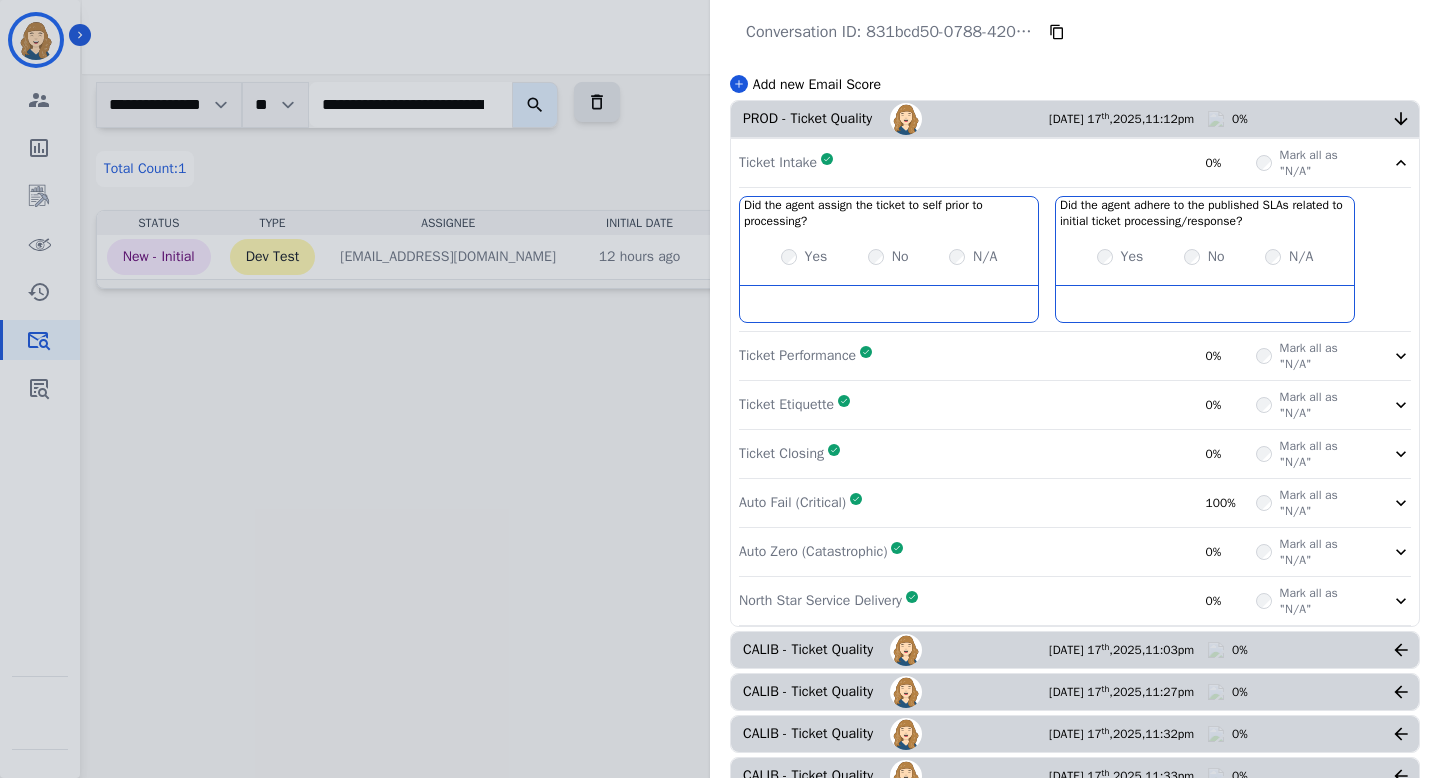 scroll, scrollTop: 0, scrollLeft: 0, axis: both 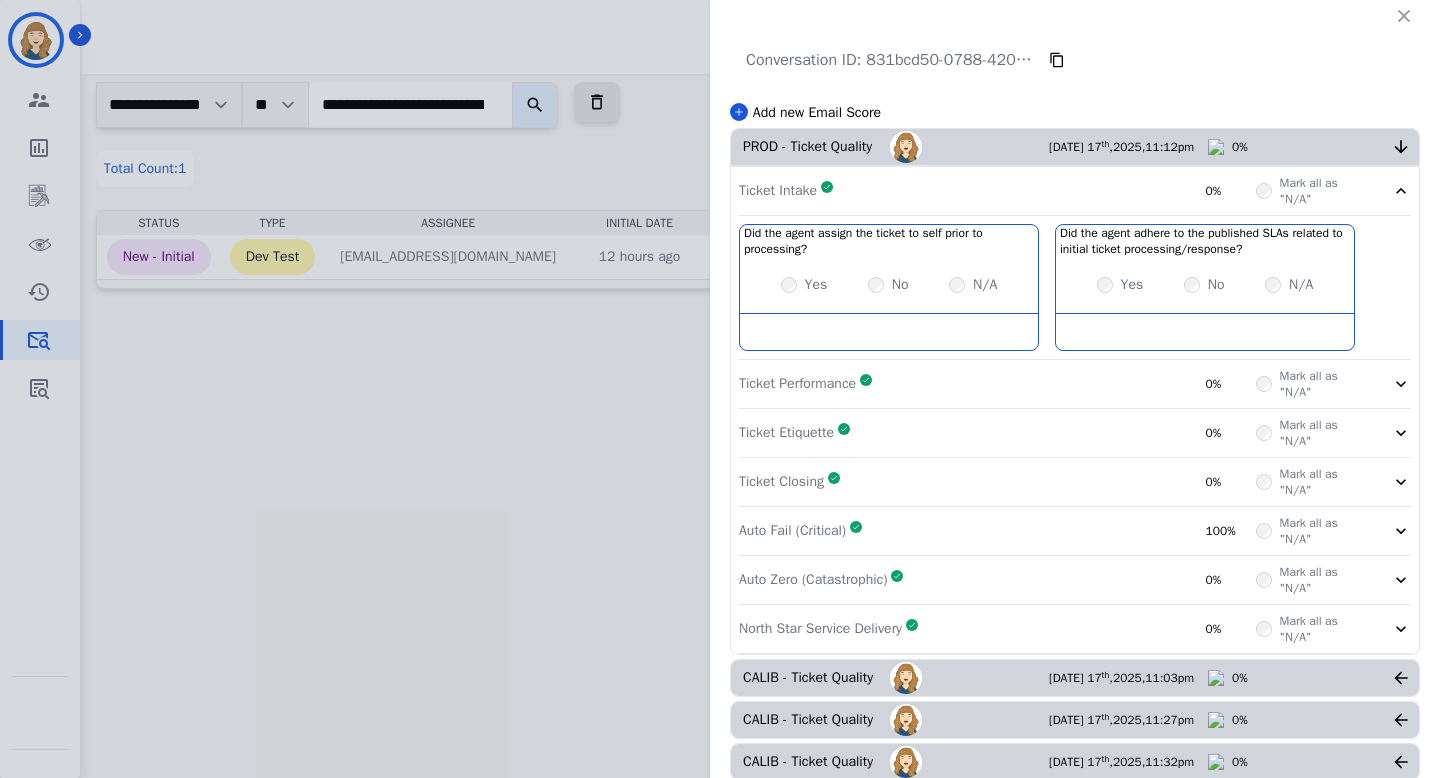 click on "Conversation ID:   831bcd50-0788-420a-974d-976fb55cb789         Add new Email Score     PROD - Ticket Quality     Shannon Payne       Jul   17 th ,  2025 ,
11:12pm     0%     Ticket Intake     Complete       0%     Mark all as "N/A"     Did the agent assign the ticket to self prior to processing?   No description         Yes     No     N/A   Did the agent adhere to the published SLAs related to initial ticket processing/response?   No description         Yes     No     N/A     Ticket Performance     Complete       0%     Mark all as "N/A"     Ticket Etiquette     Complete       0%     Mark all as "N/A"     Ticket Closing     Complete       0%     Mark all as "N/A"     Auto Fail (Critical)     Complete       100%     Mark all as "N/A"     Auto Zero (Catastrophic)     Complete       0%     Mark all as "N/A"     North Star Service Delivery     Complete       0%     Mark all as "N/A"       CALIB - Ticket Quality     Shannon Payne       Jul   17 th ,  2025 ,
11:03pm     0%" 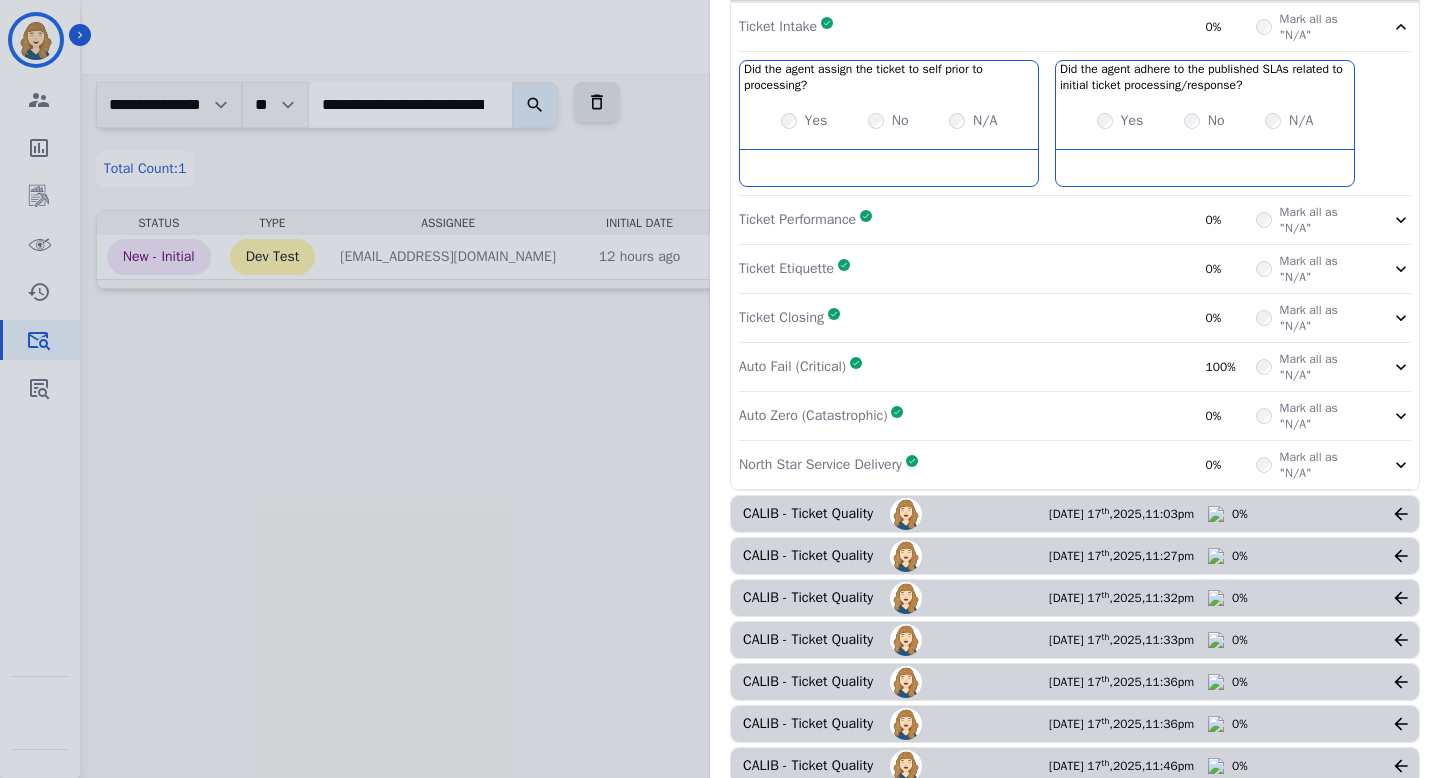 scroll, scrollTop: 0, scrollLeft: 0, axis: both 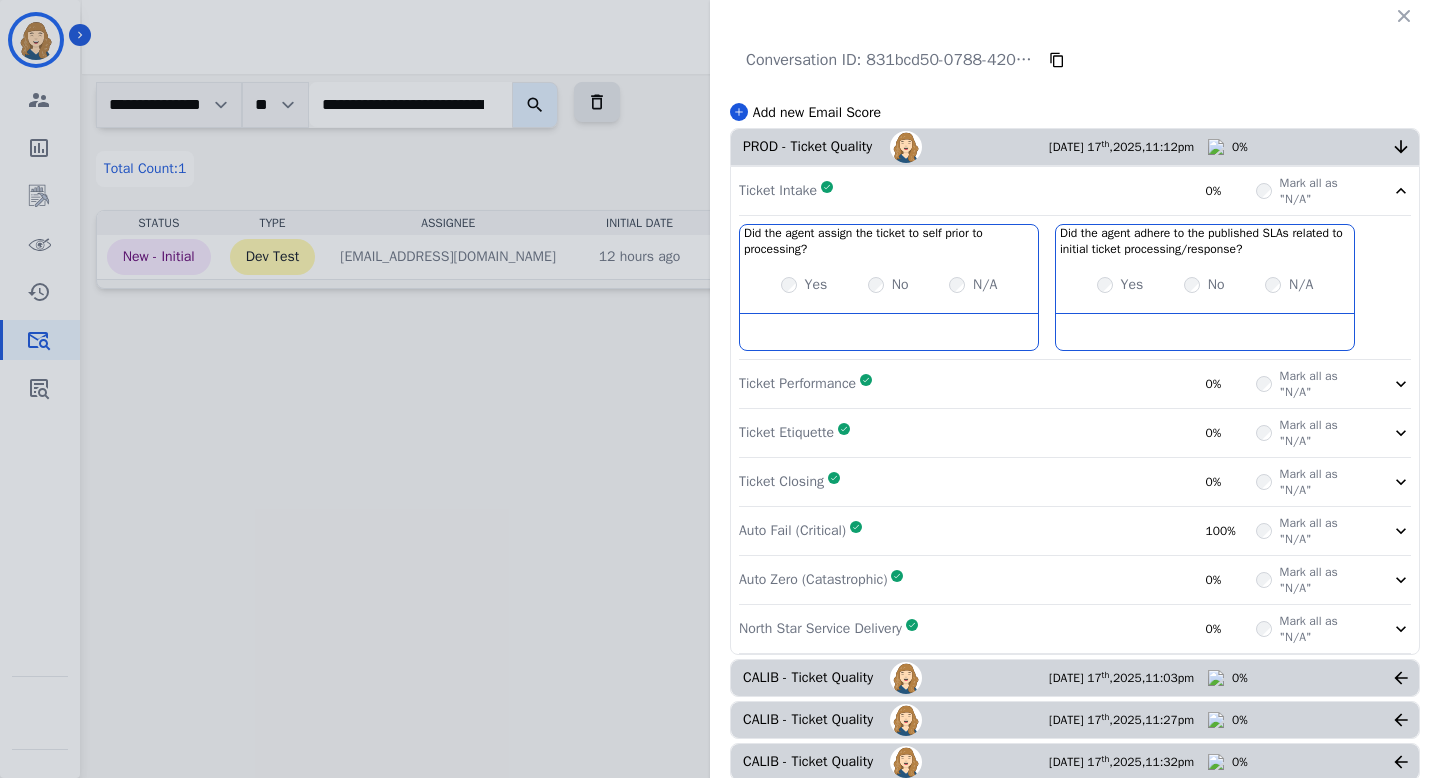click on "Conversation ID:   831bcd50-0788-420a-974d-976fb55cb789         Add new Email Score     PROD - Ticket Quality     Shannon Payne       Jul   17 th ,  2025 ,
11:12pm     0%     Ticket Intake     Complete       0%     Mark all as "N/A"     Did the agent assign the ticket to self prior to processing?   No description         Yes     No     N/A   Did the agent adhere to the published SLAs related to initial ticket processing/response?   No description         Yes     No     N/A     Ticket Performance     Complete       0%     Mark all as "N/A"     Ticket Etiquette     Complete       0%     Mark all as "N/A"     Ticket Closing     Complete       0%     Mark all as "N/A"     Auto Fail (Critical)     Complete       100%     Mark all as "N/A"     Auto Zero (Catastrophic)     Complete       0%     Mark all as "N/A"     North Star Service Delivery     Complete       0%     Mark all as "N/A"       CALIB - Ticket Quality     Shannon Payne       Jul   17 th ,  2025 ,
11:03pm     0%" 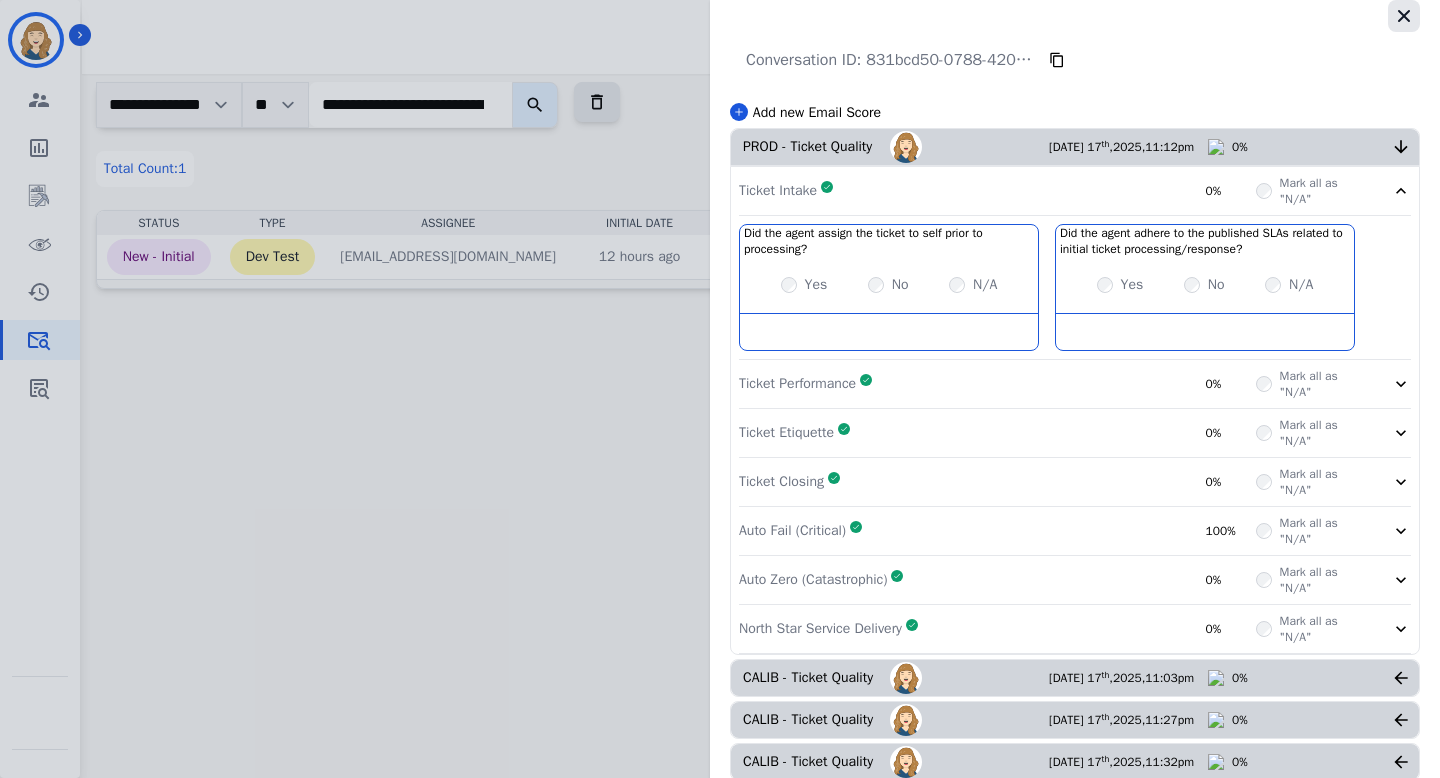 click 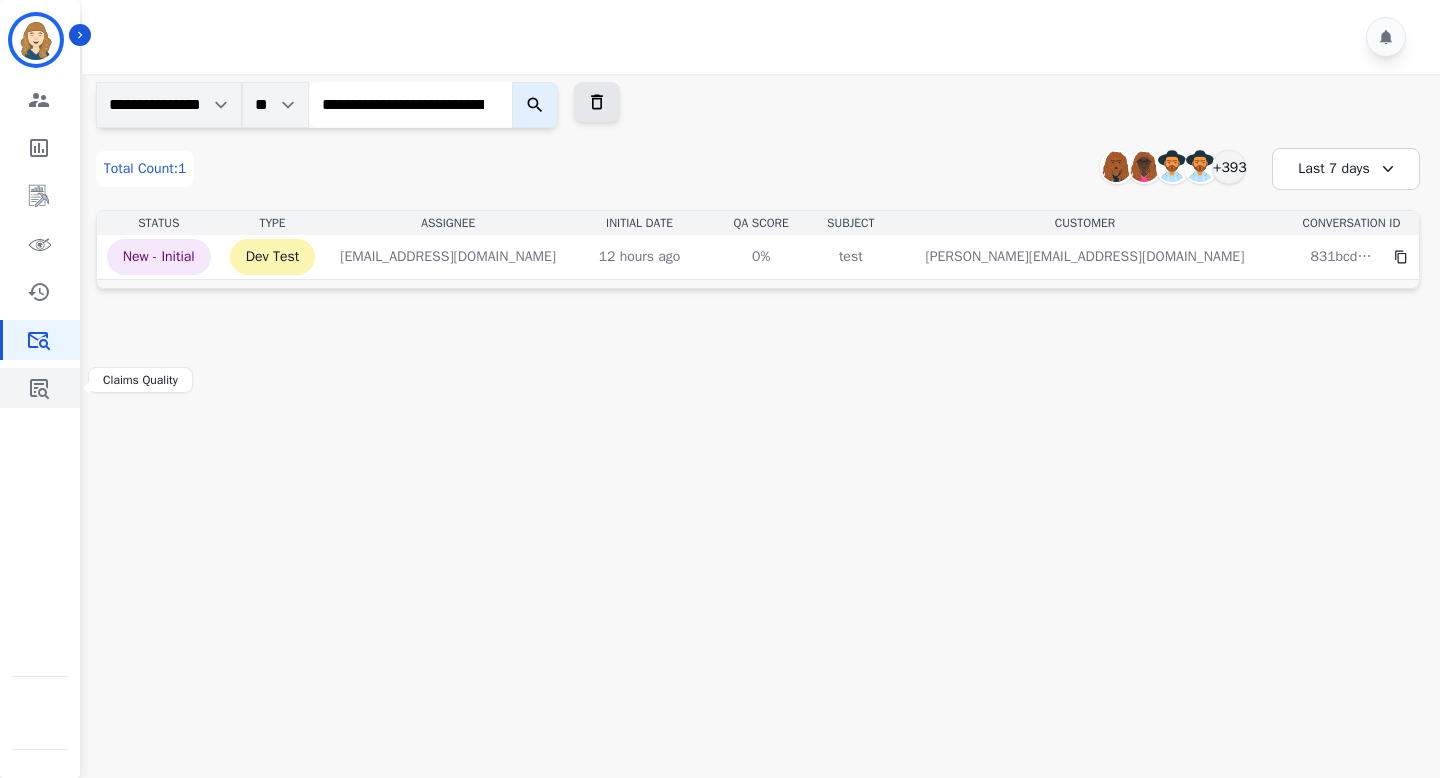 click 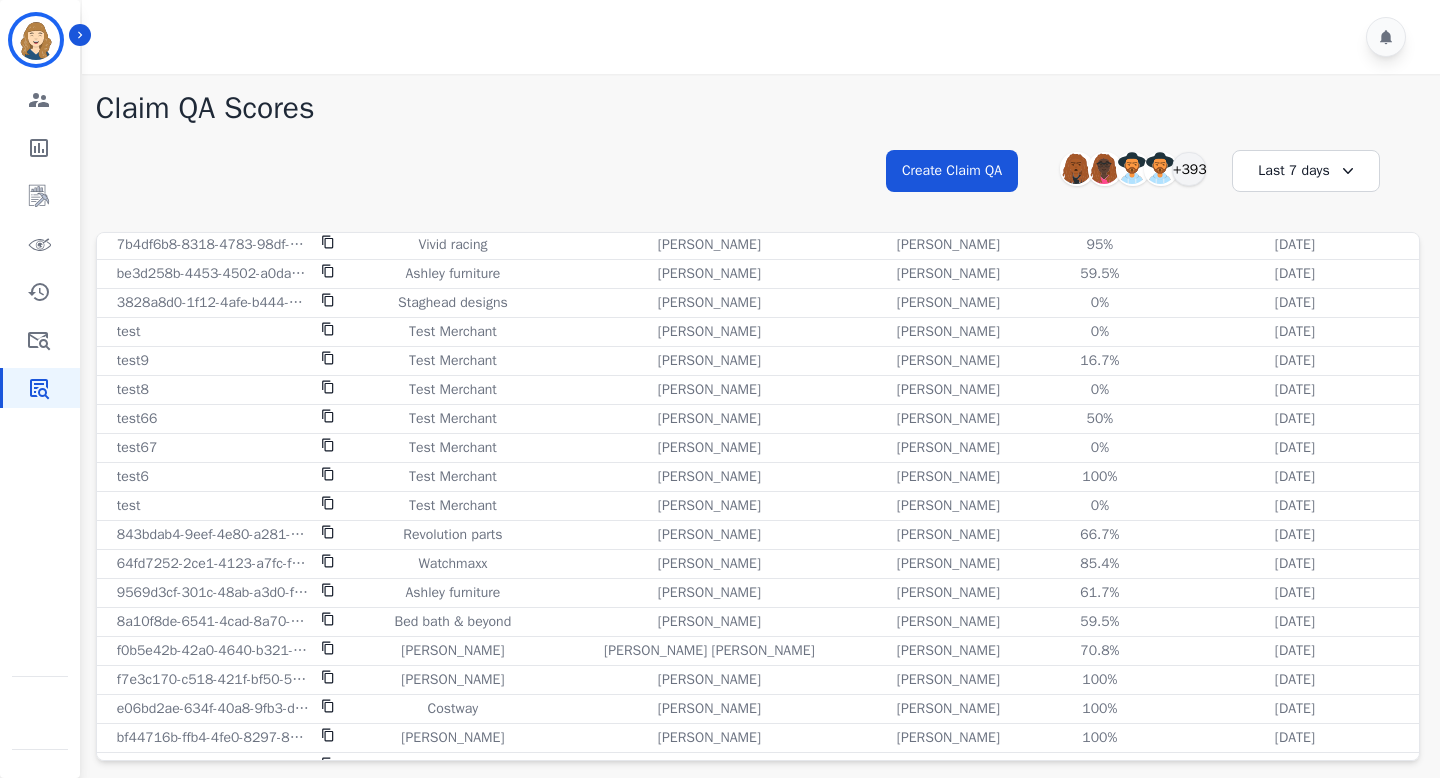 scroll, scrollTop: 1680, scrollLeft: 0, axis: vertical 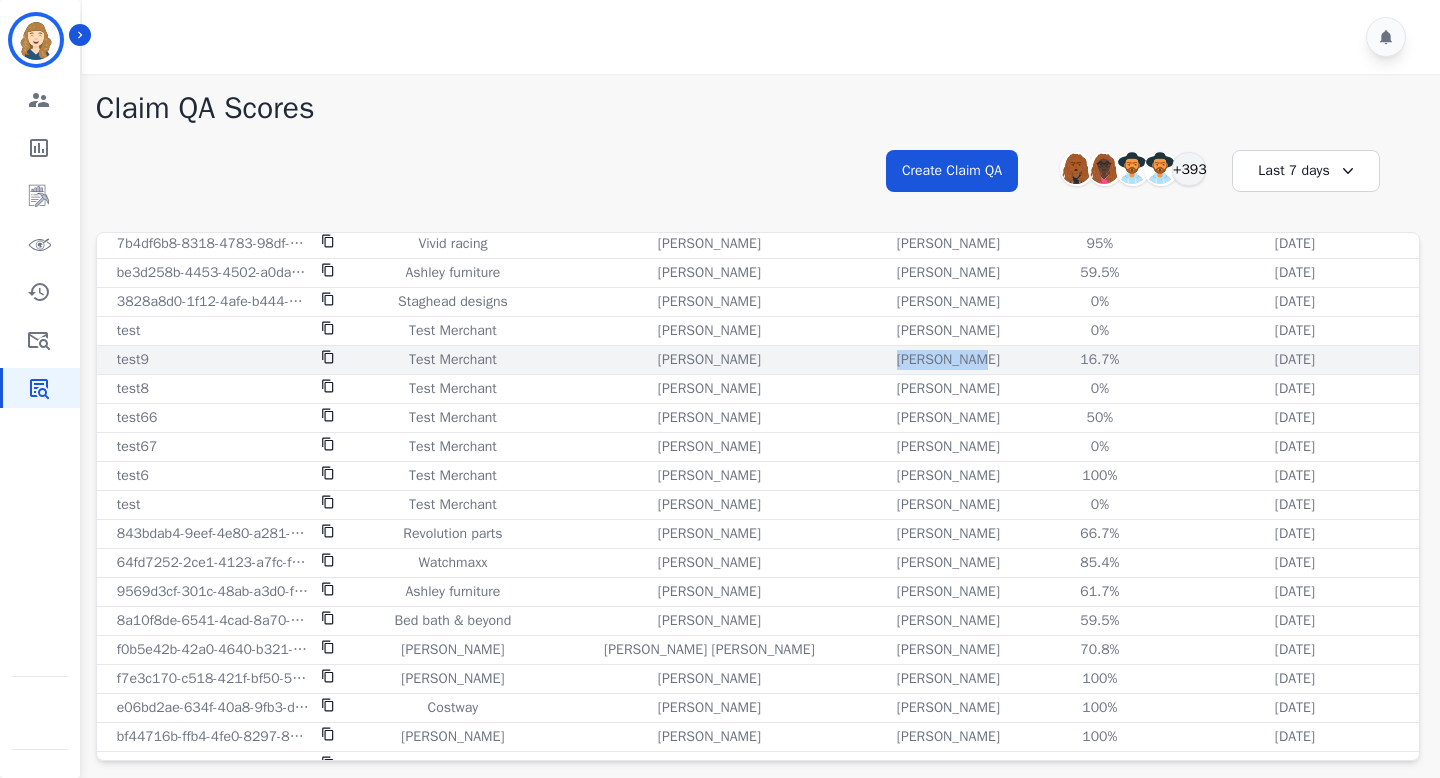 drag, startPoint x: 942, startPoint y: 356, endPoint x: 850, endPoint y: 360, distance: 92.086914 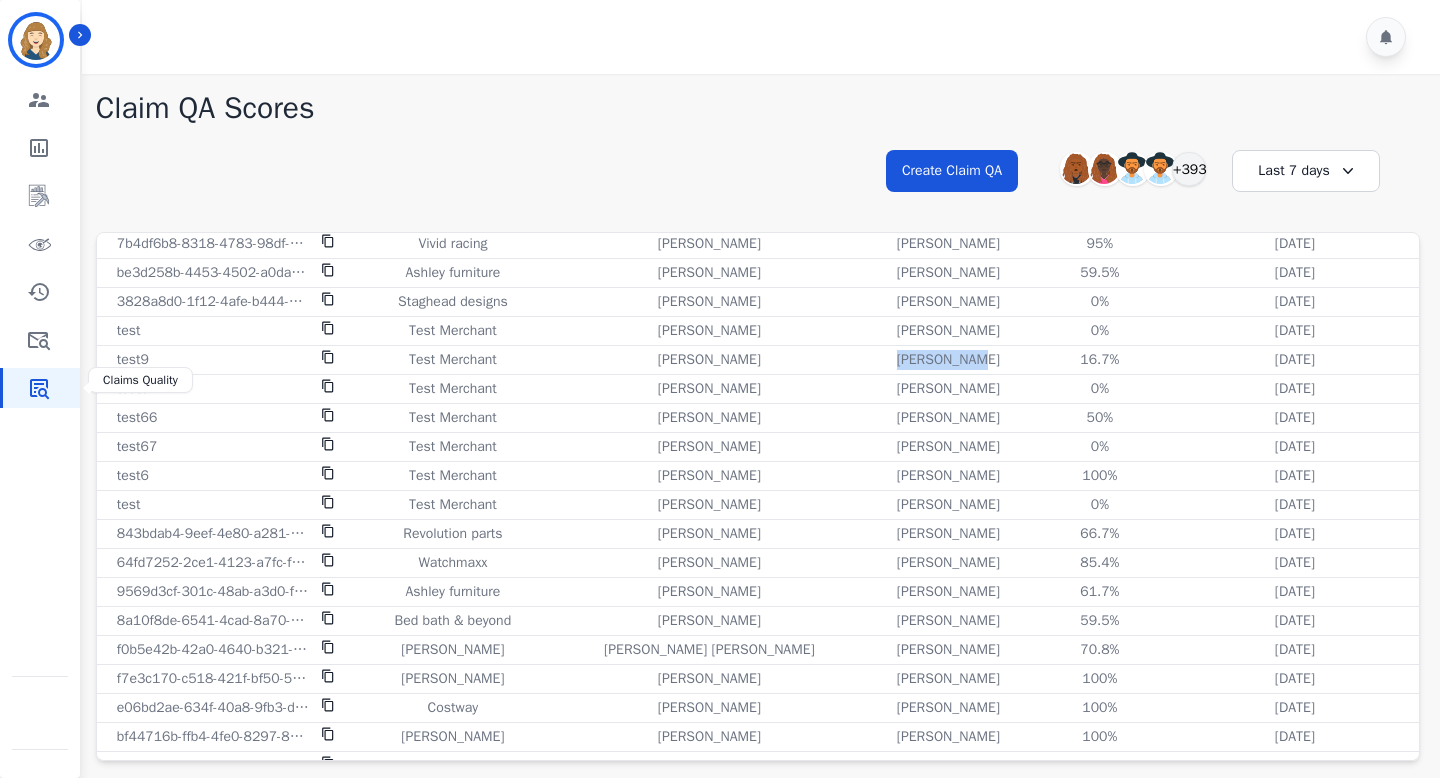 click 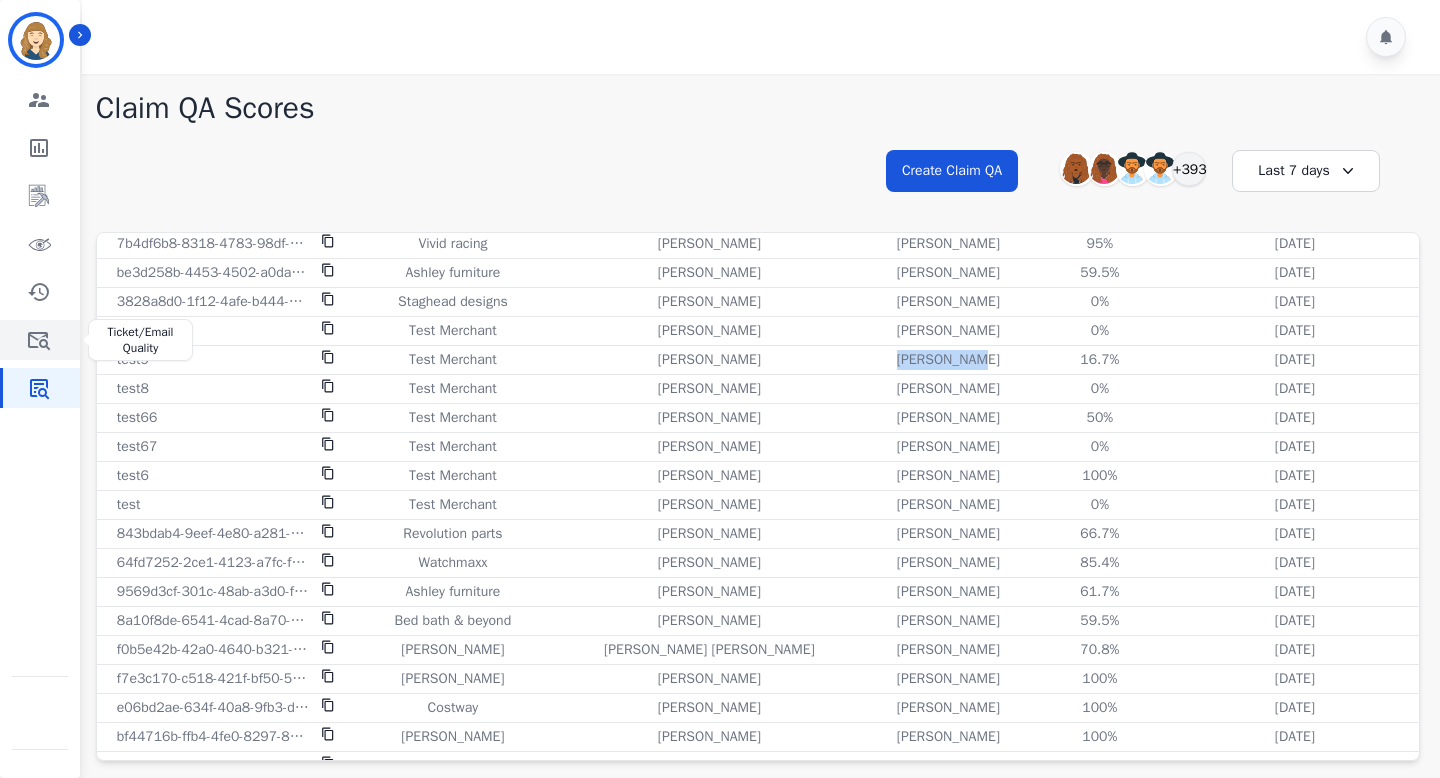 click 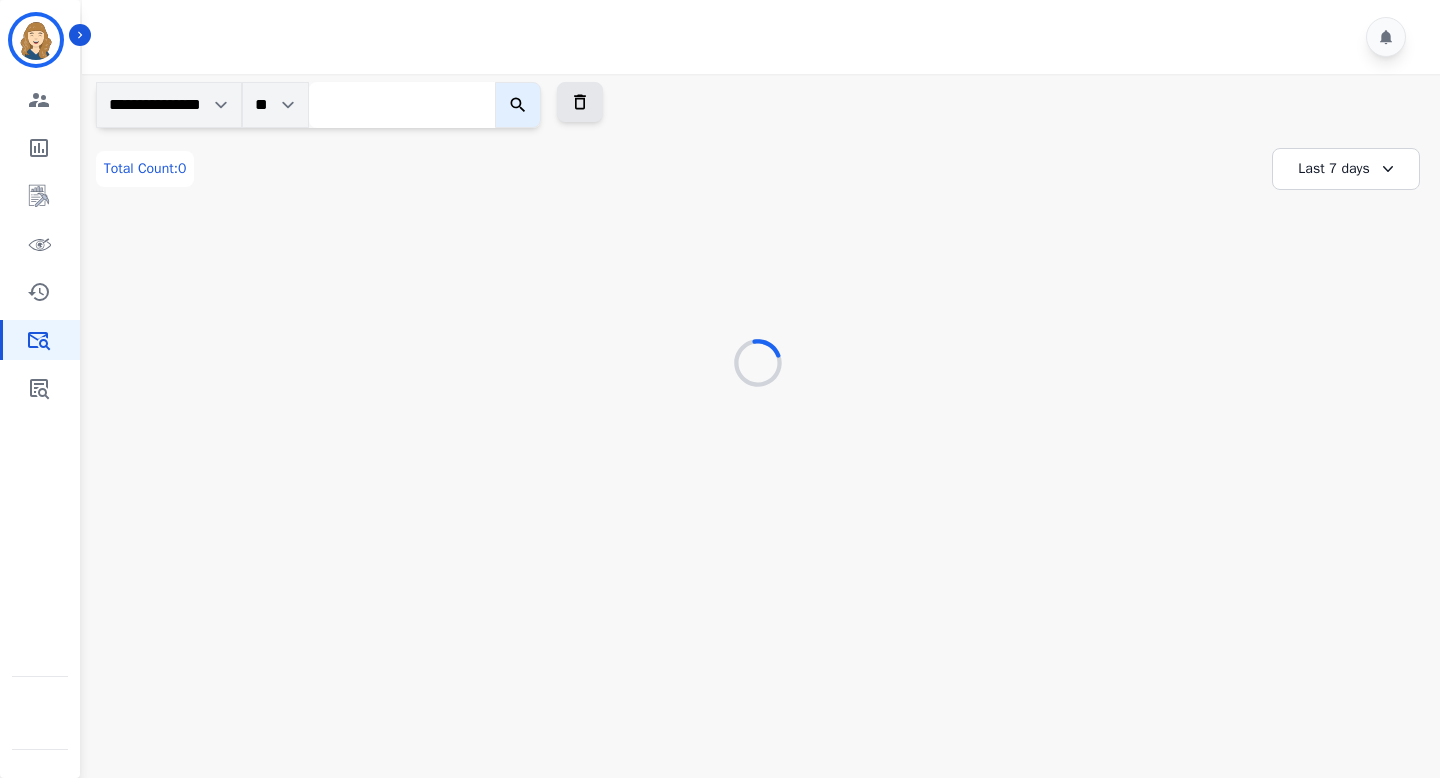 click at bounding box center [402, 105] 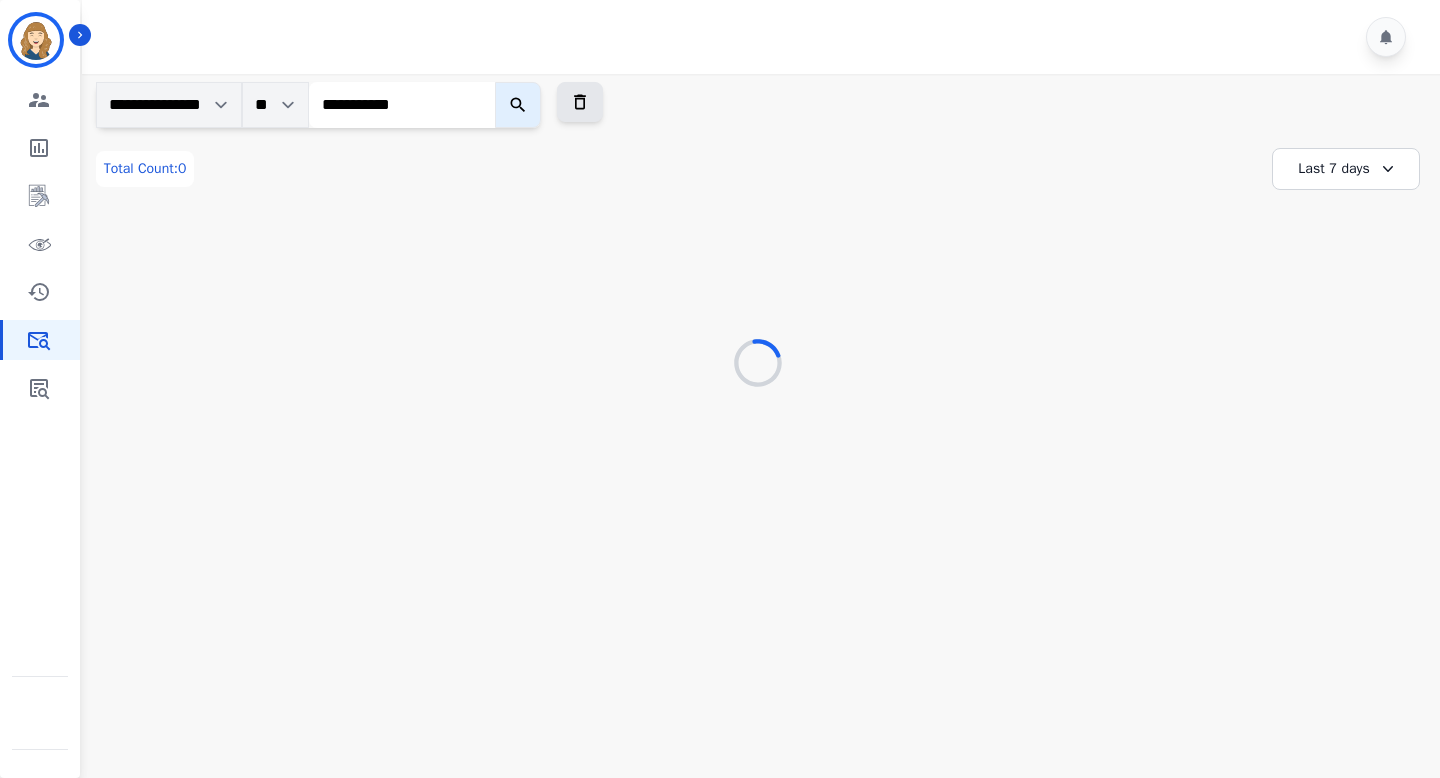 click on "**********" at bounding box center (402, 105) 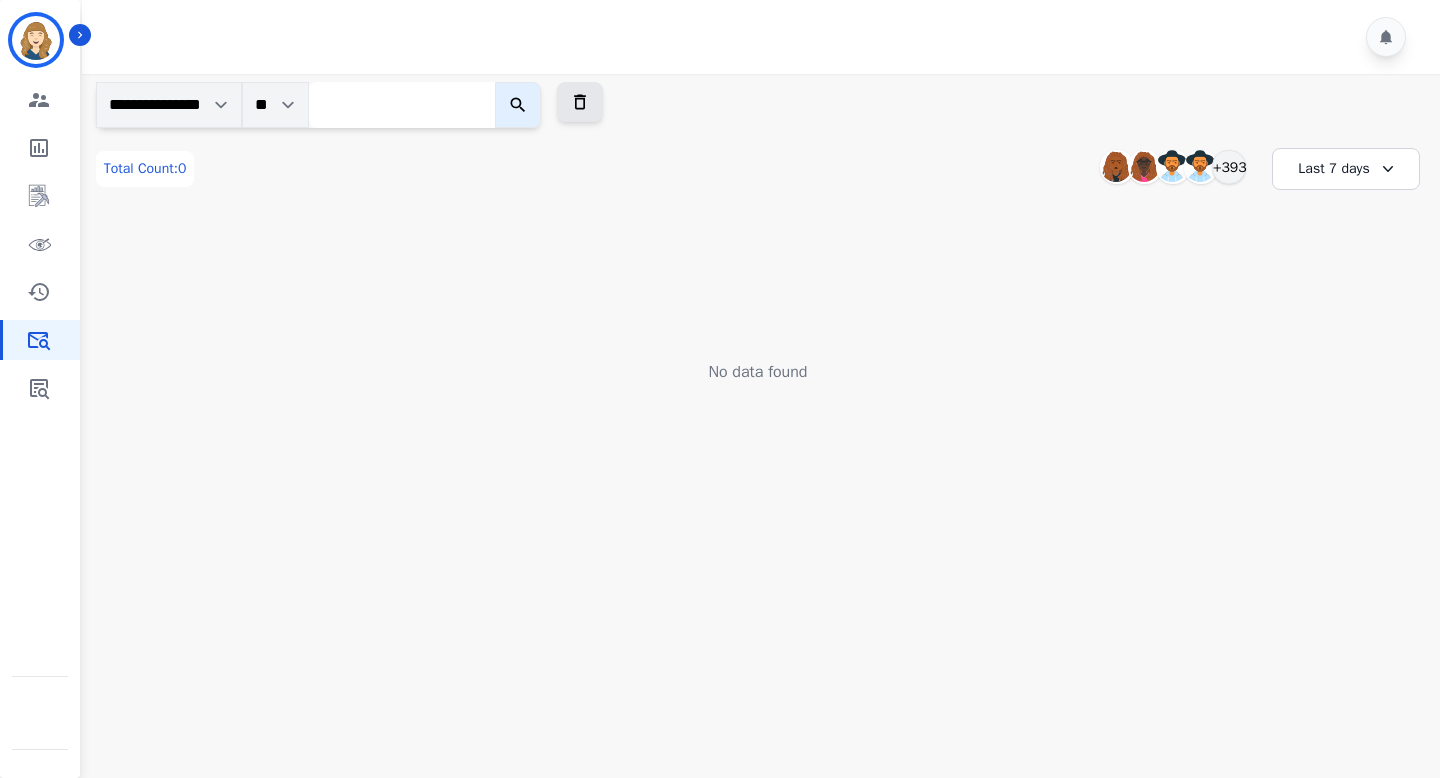 paste on "**********" 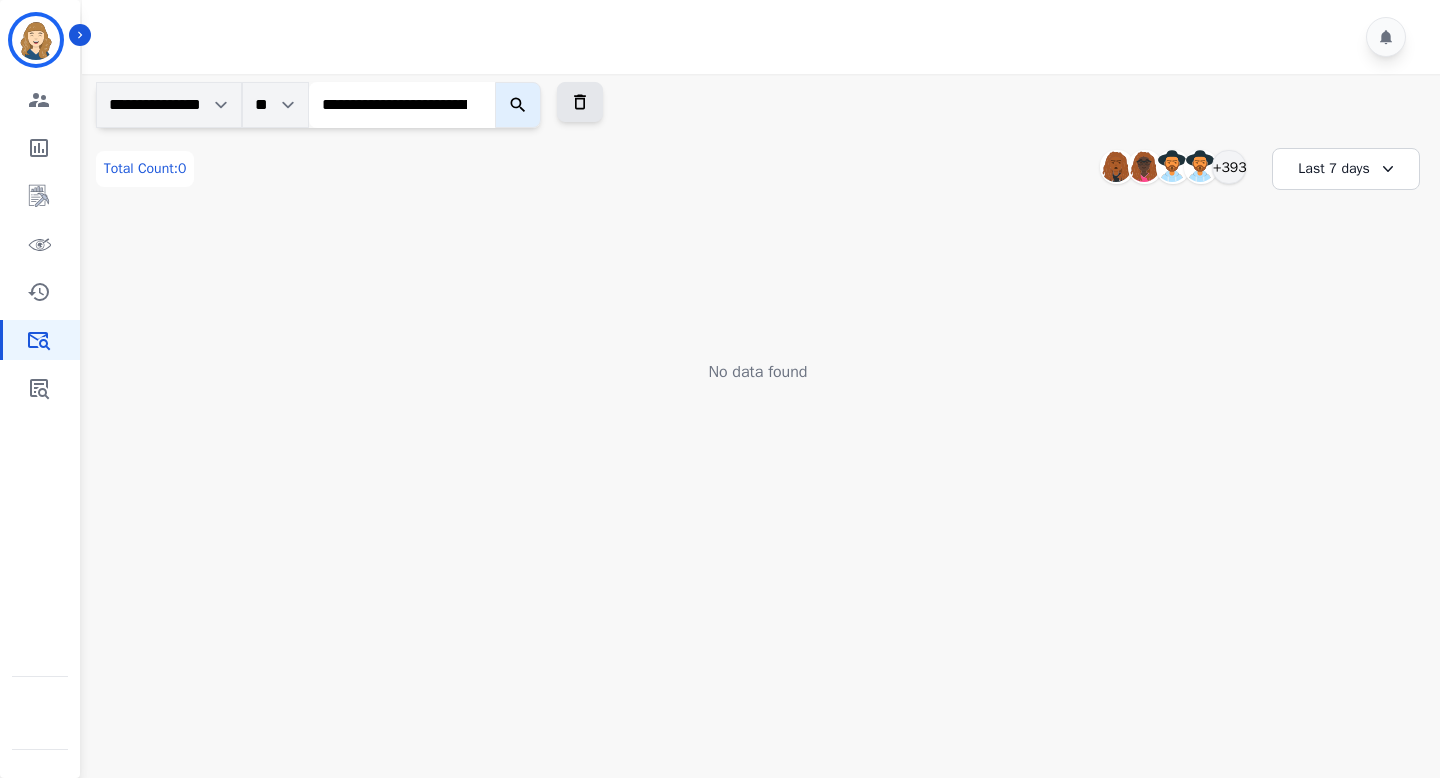 scroll, scrollTop: 0, scrollLeft: 160, axis: horizontal 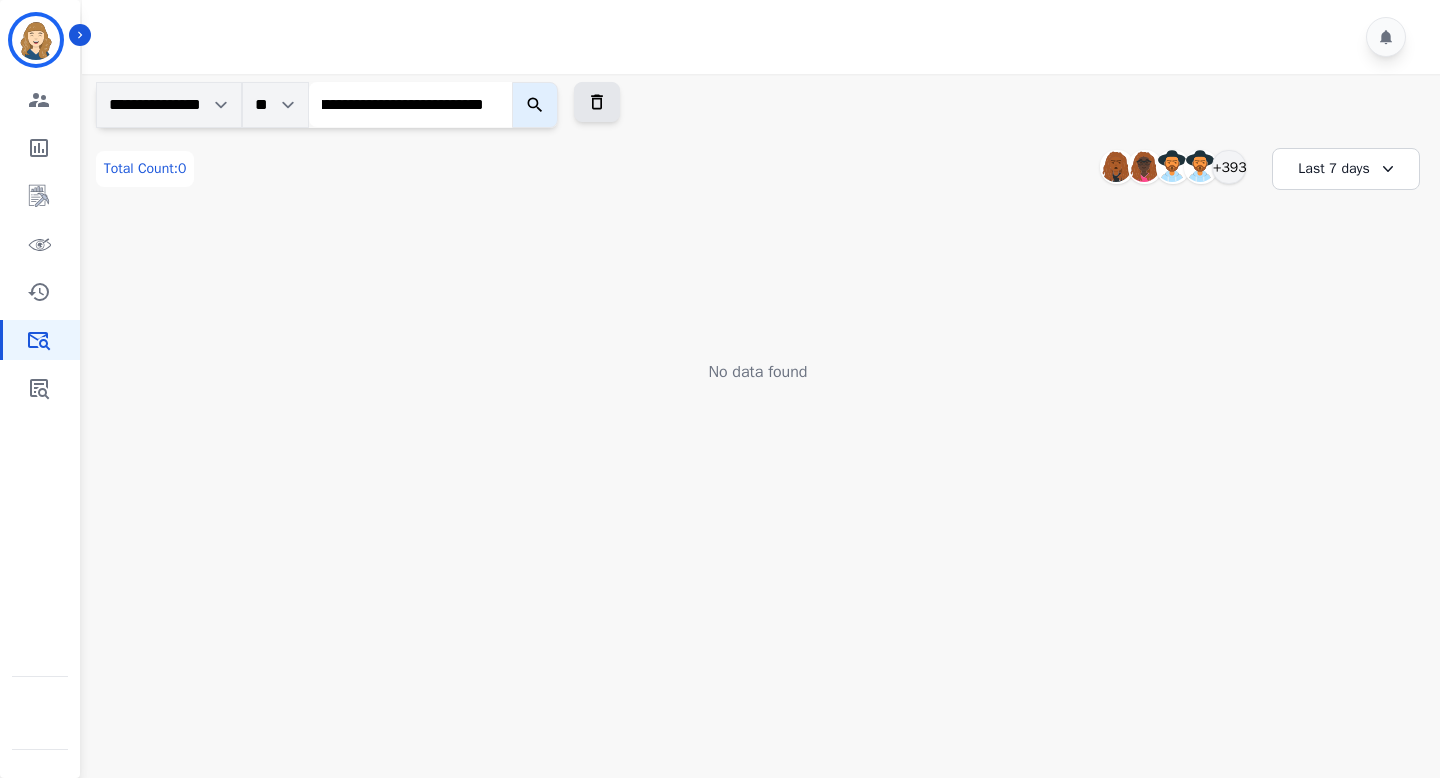 type on "**********" 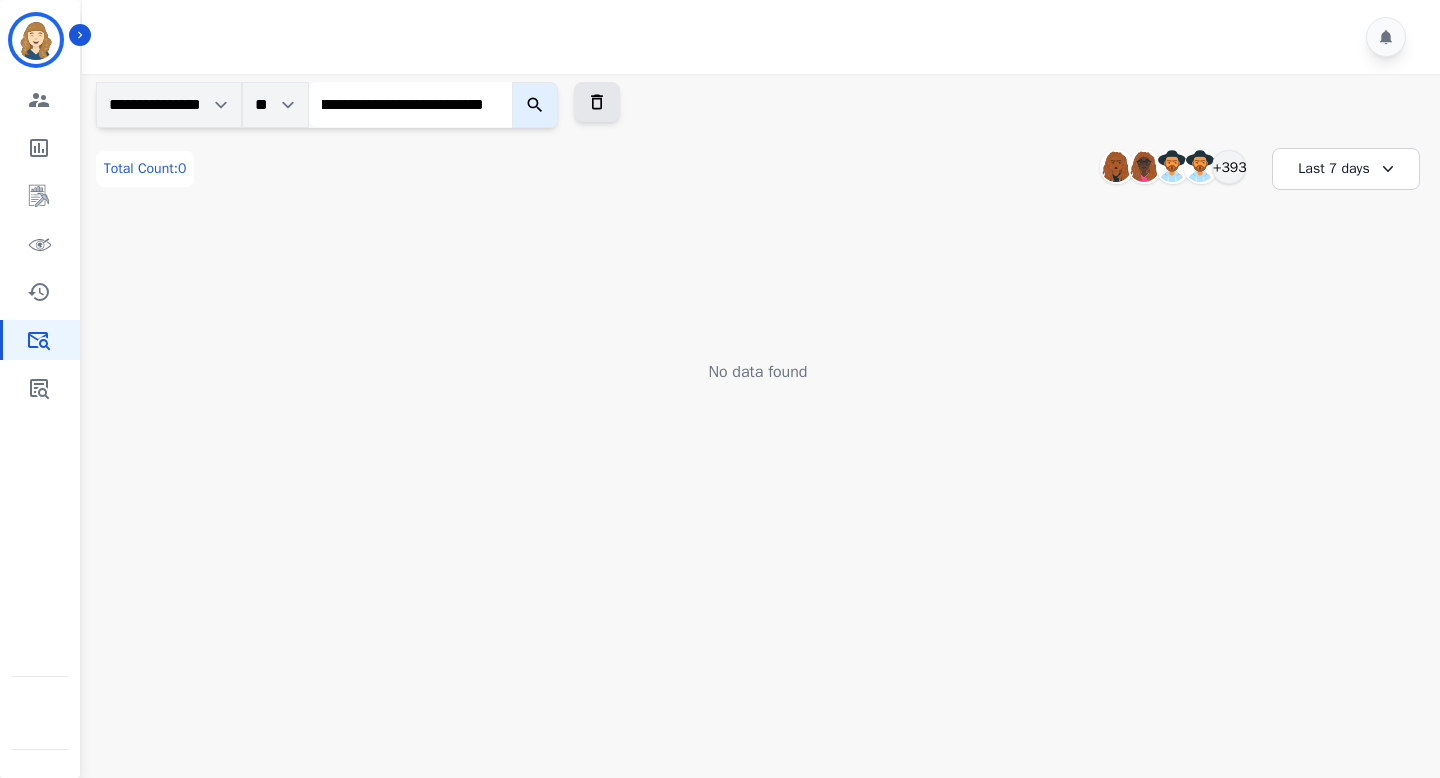 scroll, scrollTop: 0, scrollLeft: 0, axis: both 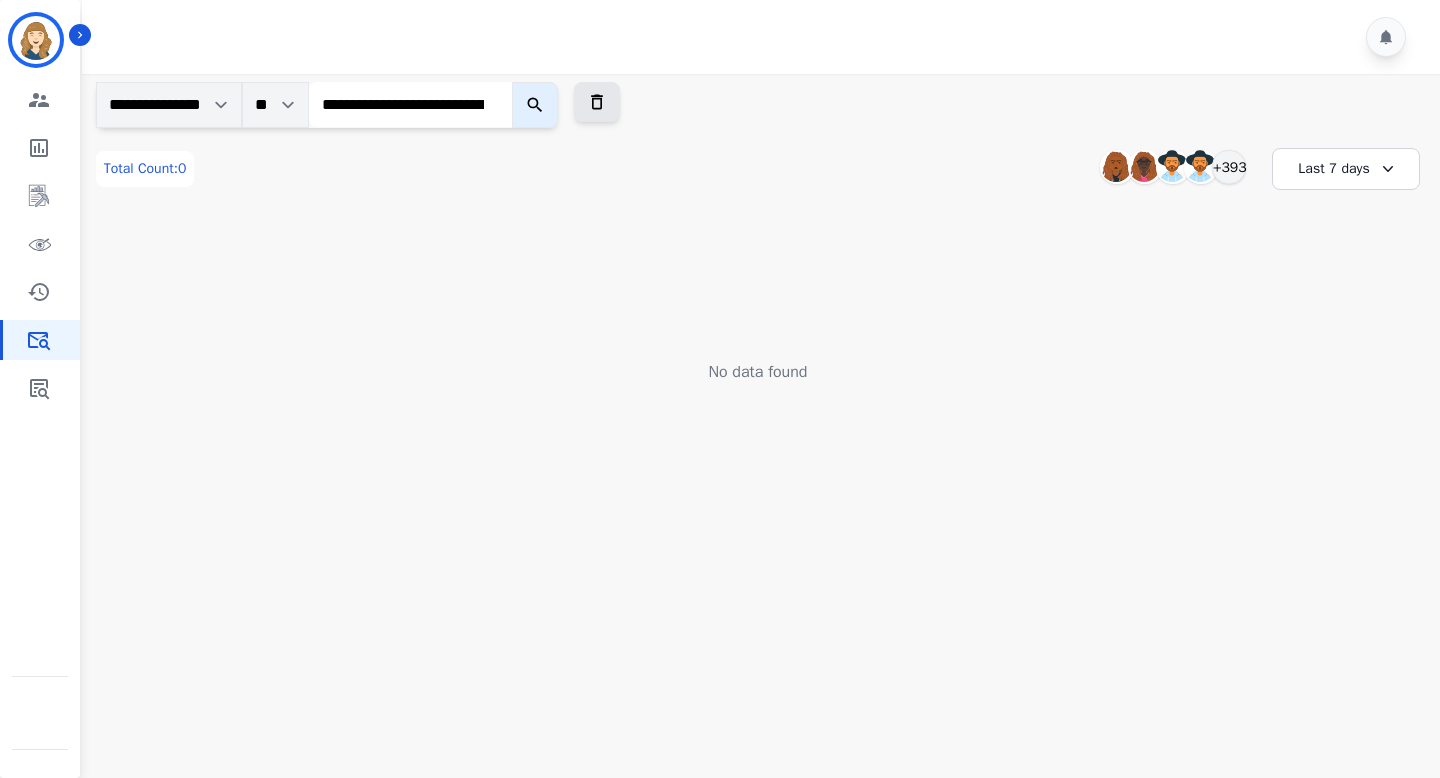 click 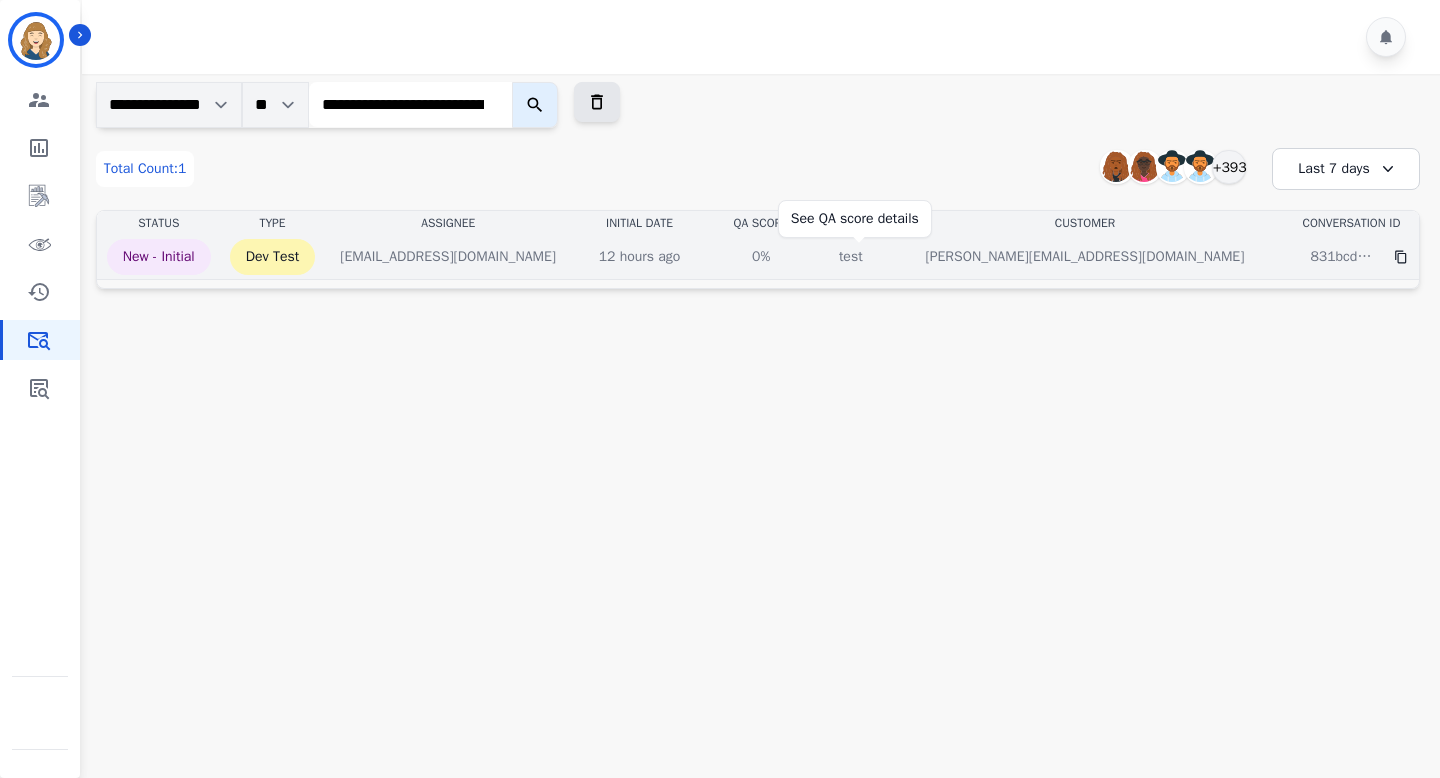 click on "0%" at bounding box center [761, 257] 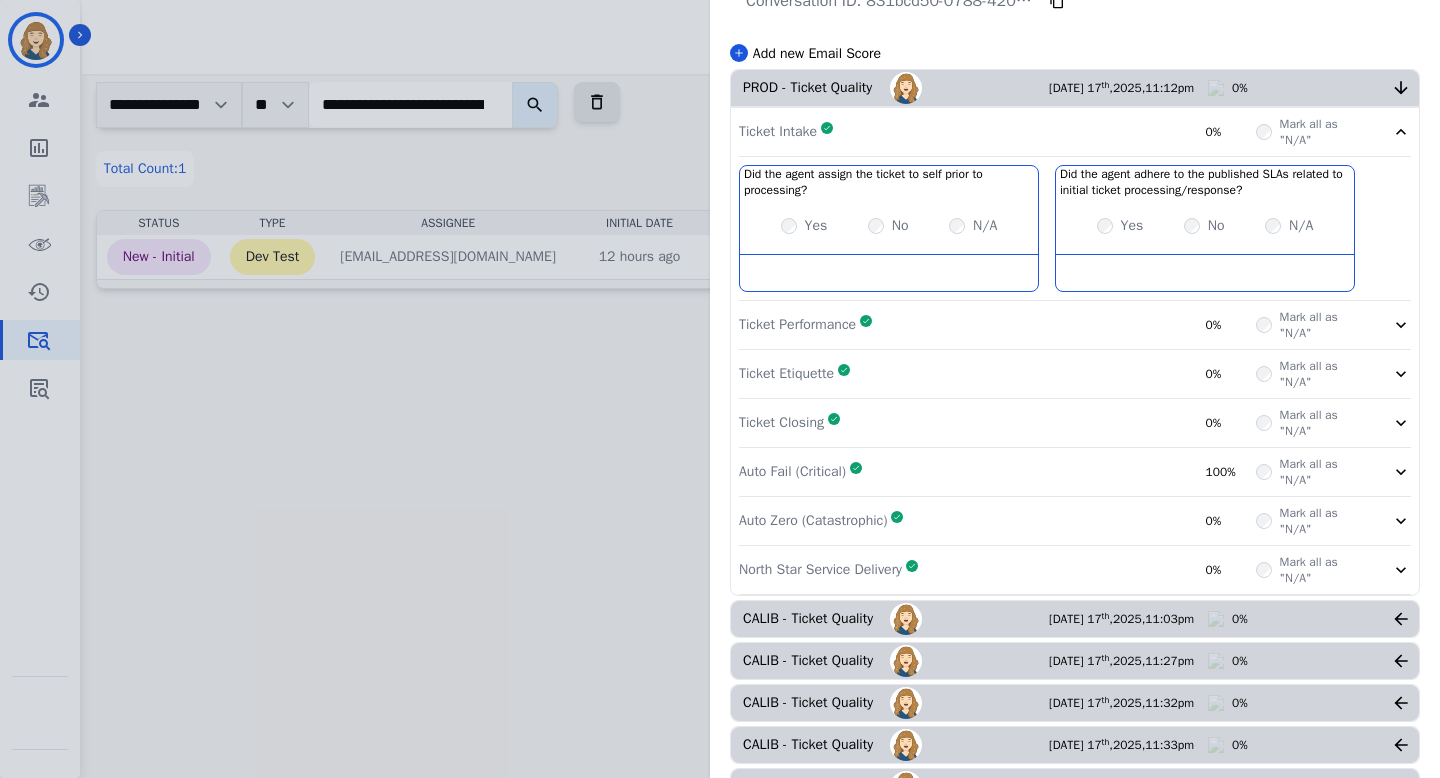 scroll, scrollTop: 0, scrollLeft: 0, axis: both 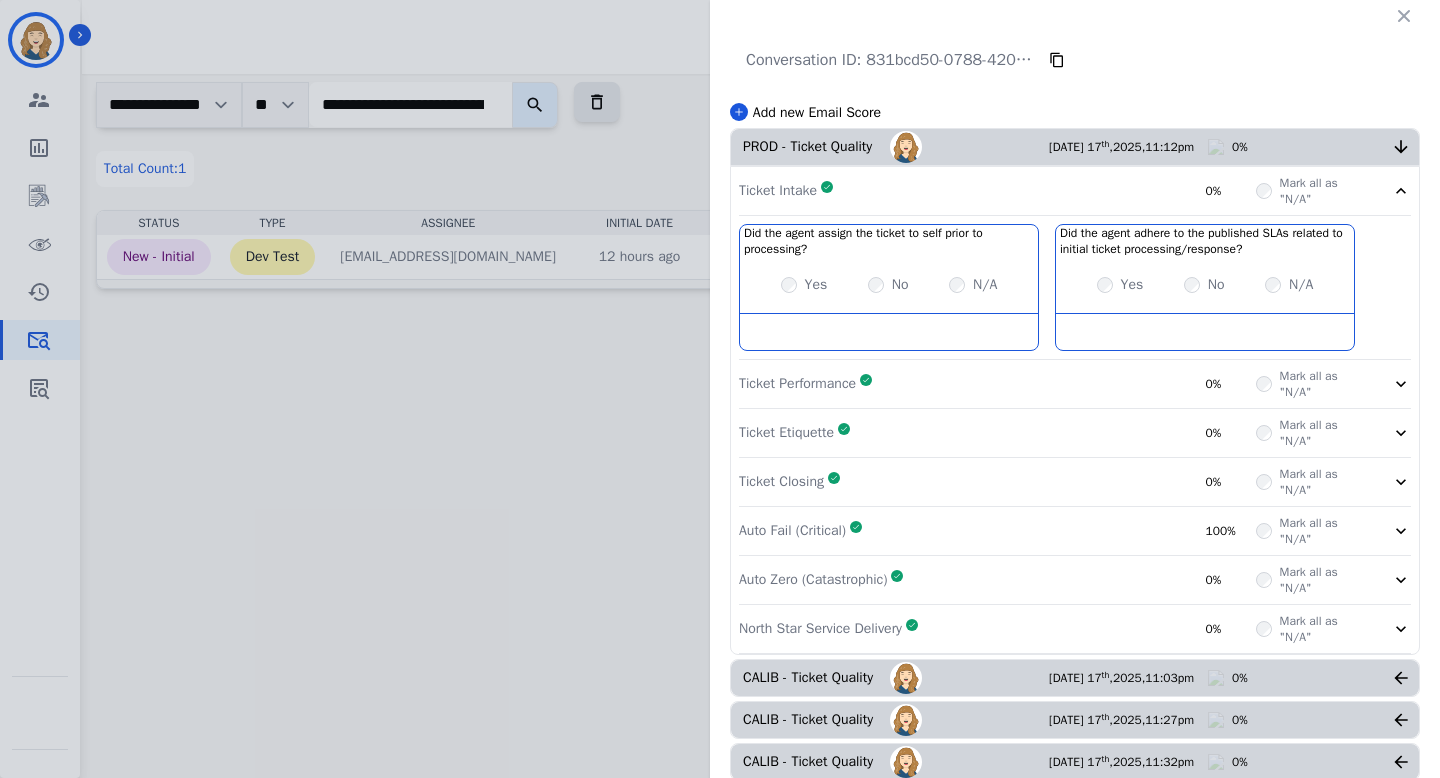 click 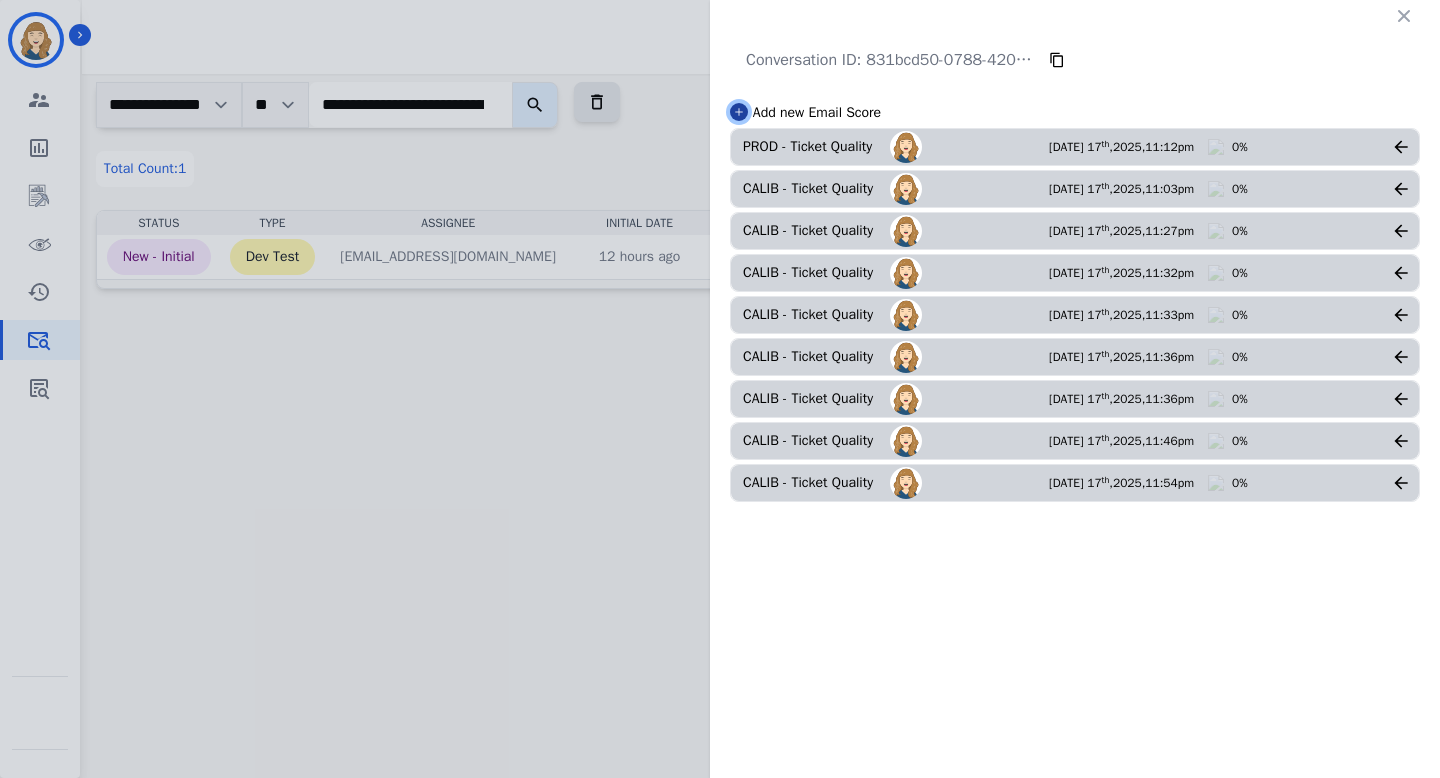 click 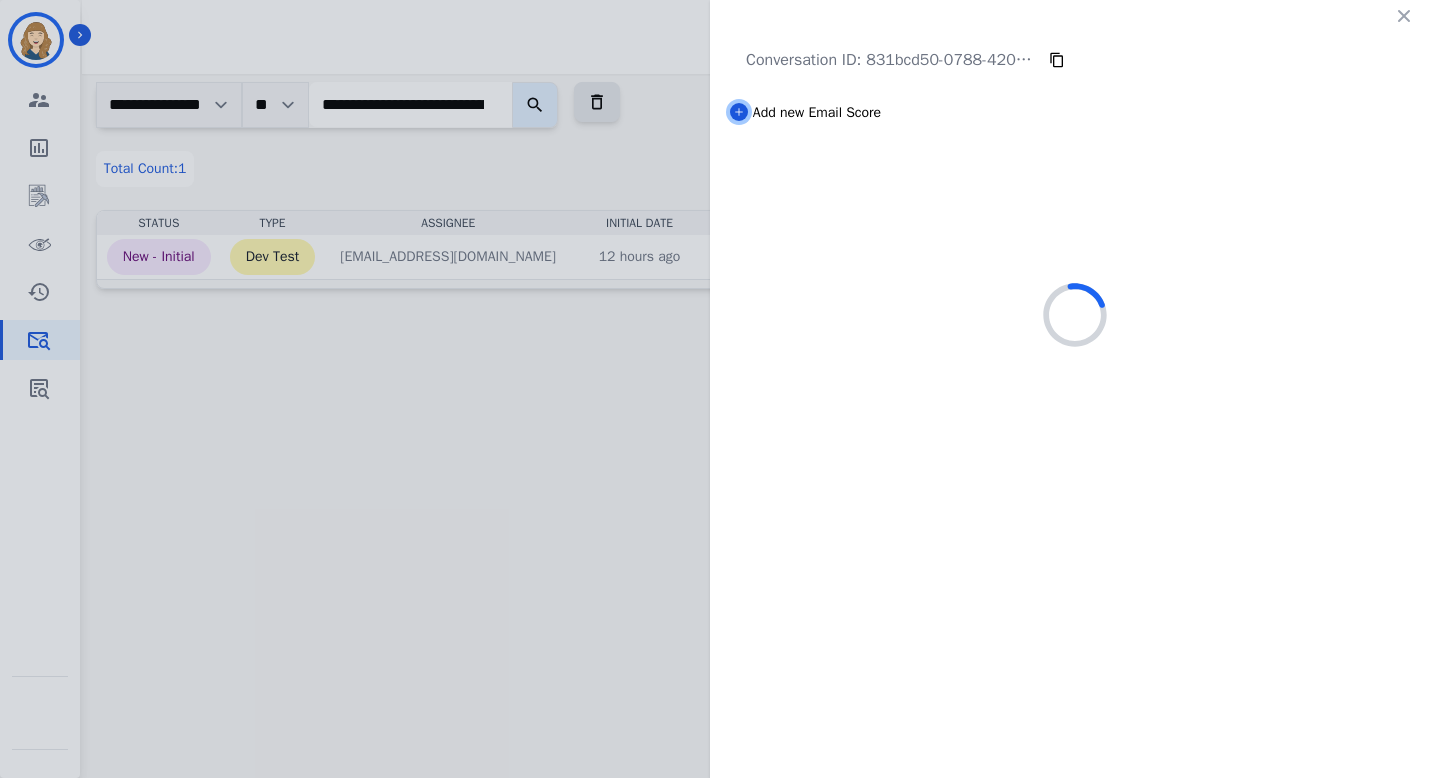 select on "*" 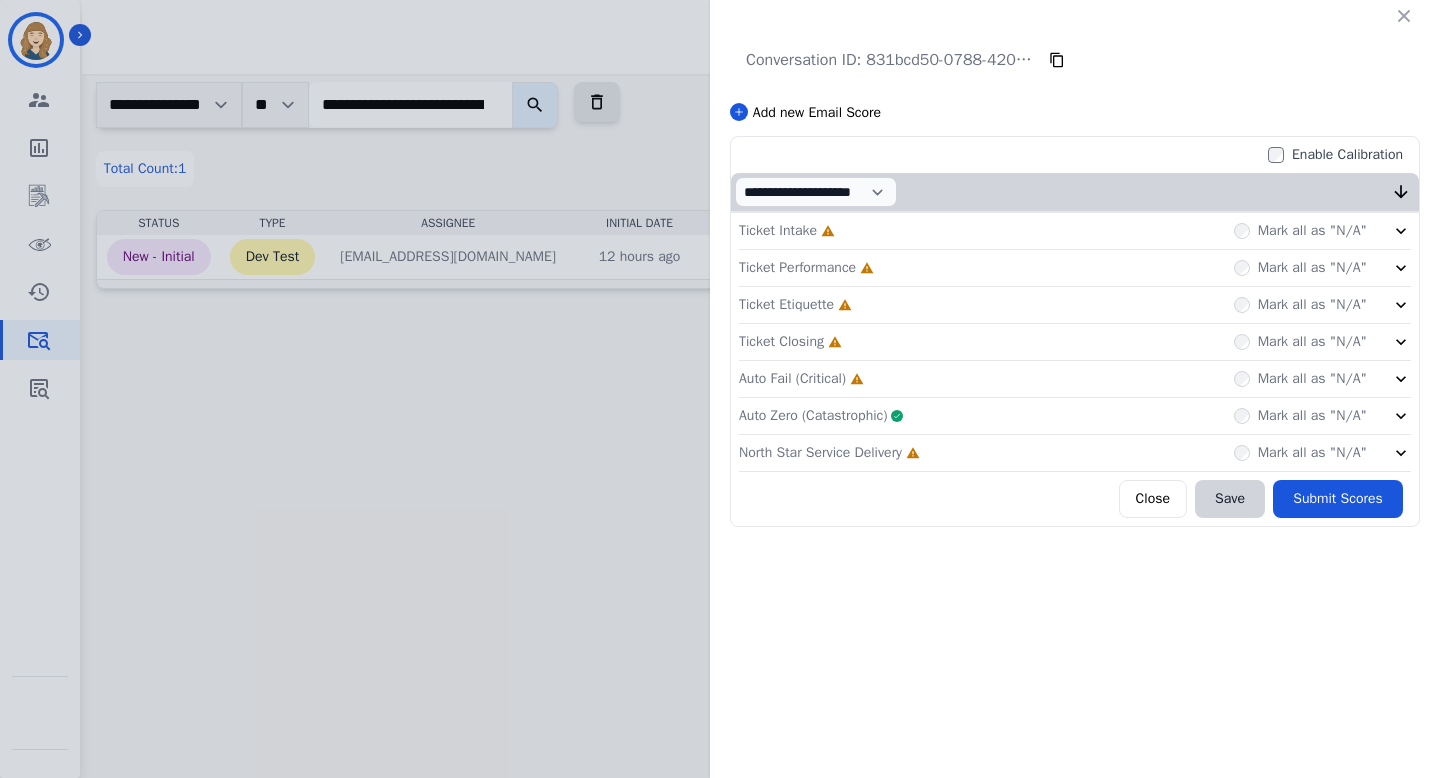 click on "Mark all as "N/A"" at bounding box center [1312, 231] 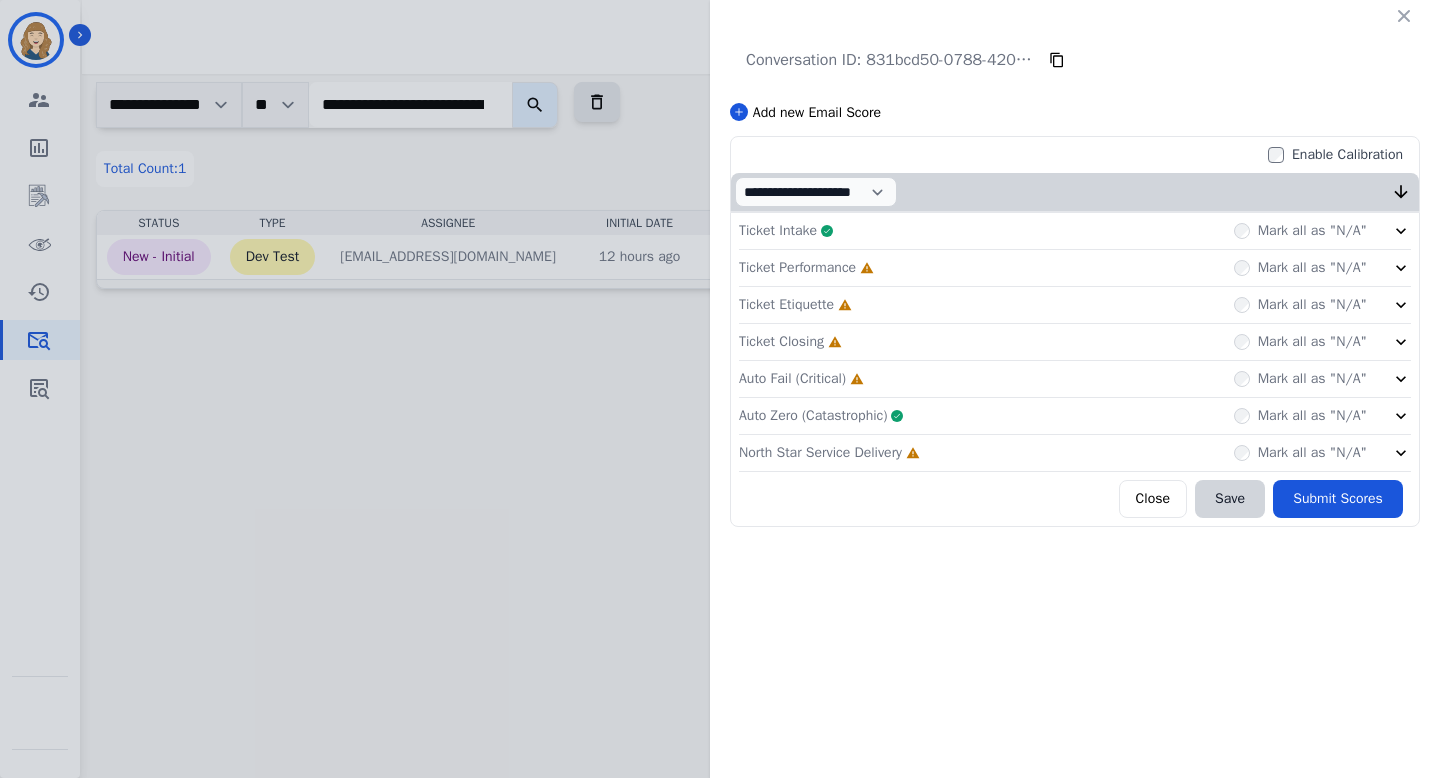 click on "Mark all as "N/A"" at bounding box center [1312, 231] 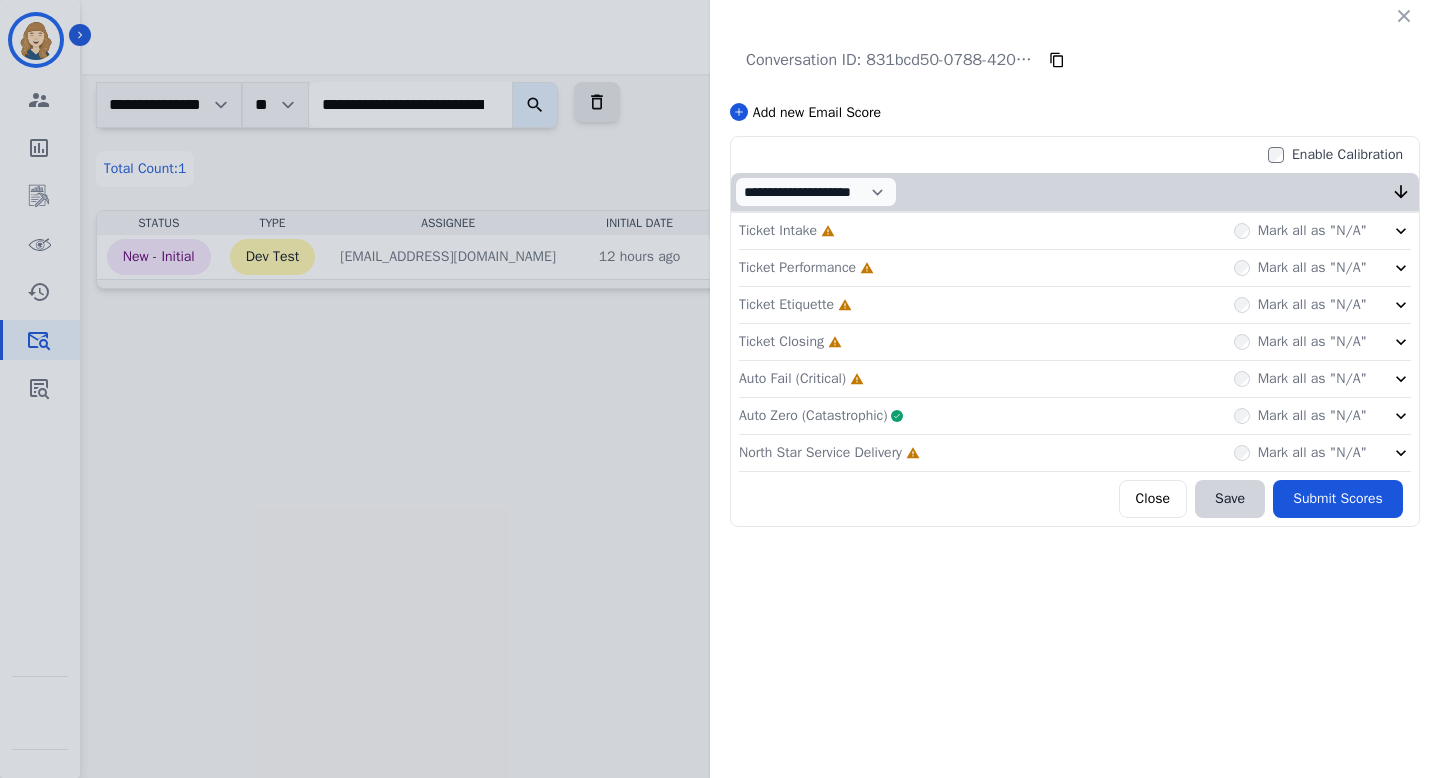 click 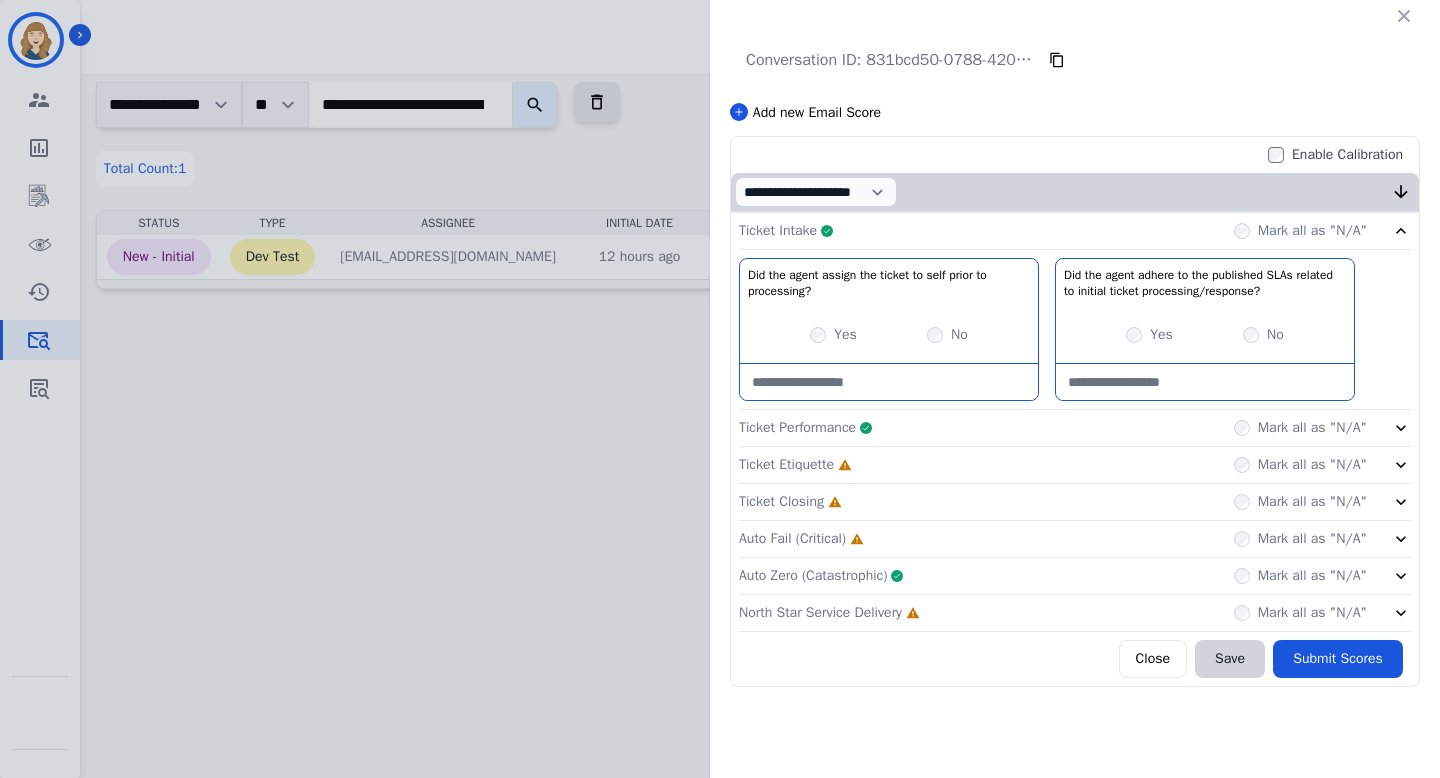 click on "Mark all as "N/A"" at bounding box center [1312, 465] 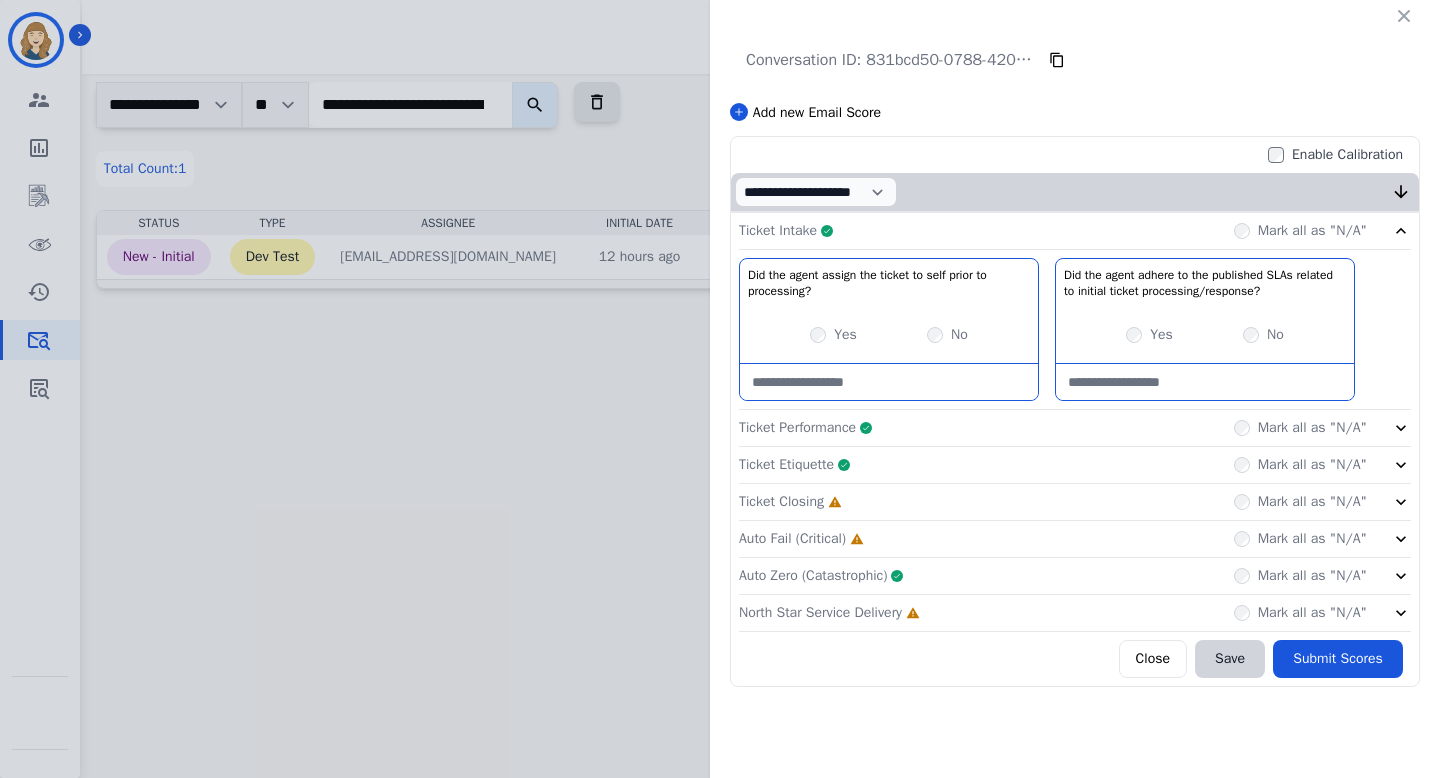 click 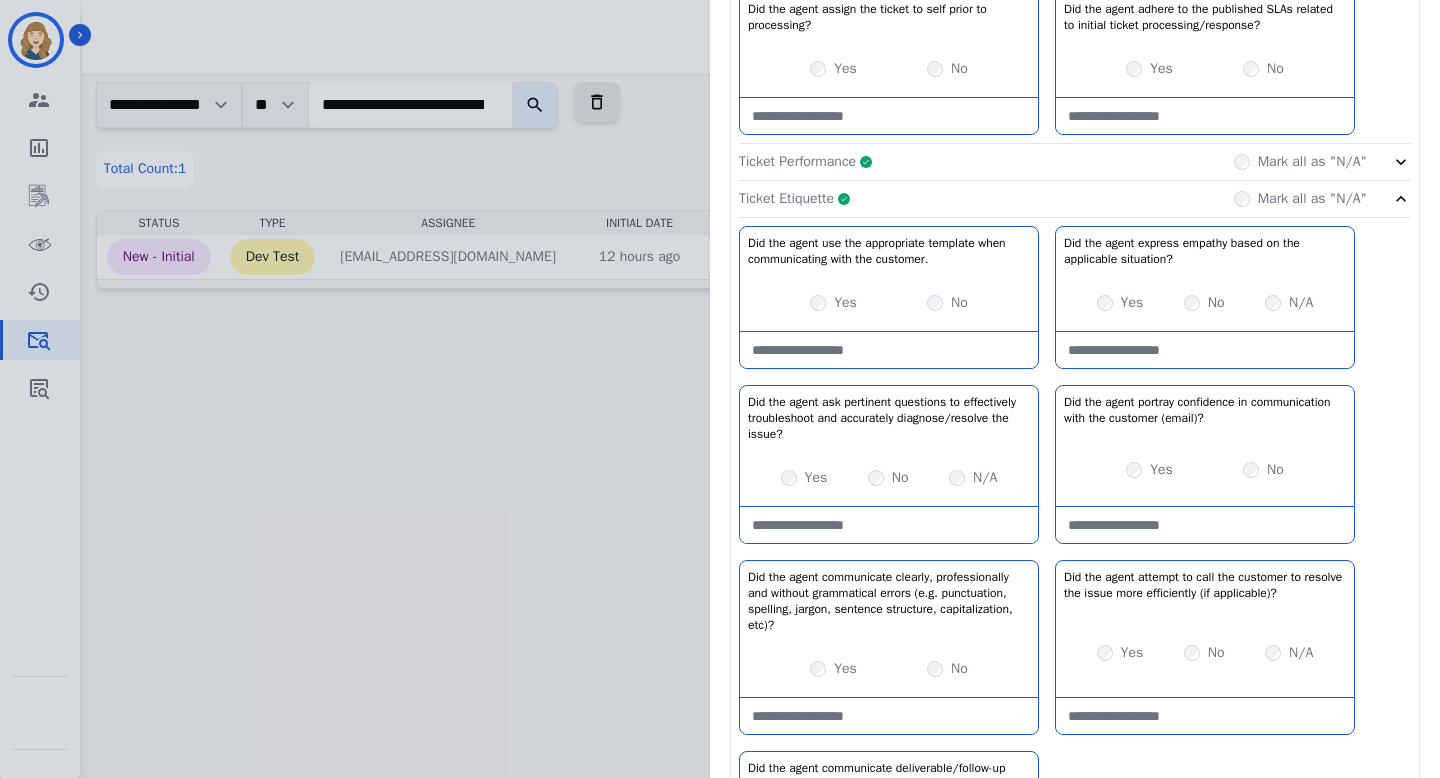 scroll, scrollTop: 308, scrollLeft: 0, axis: vertical 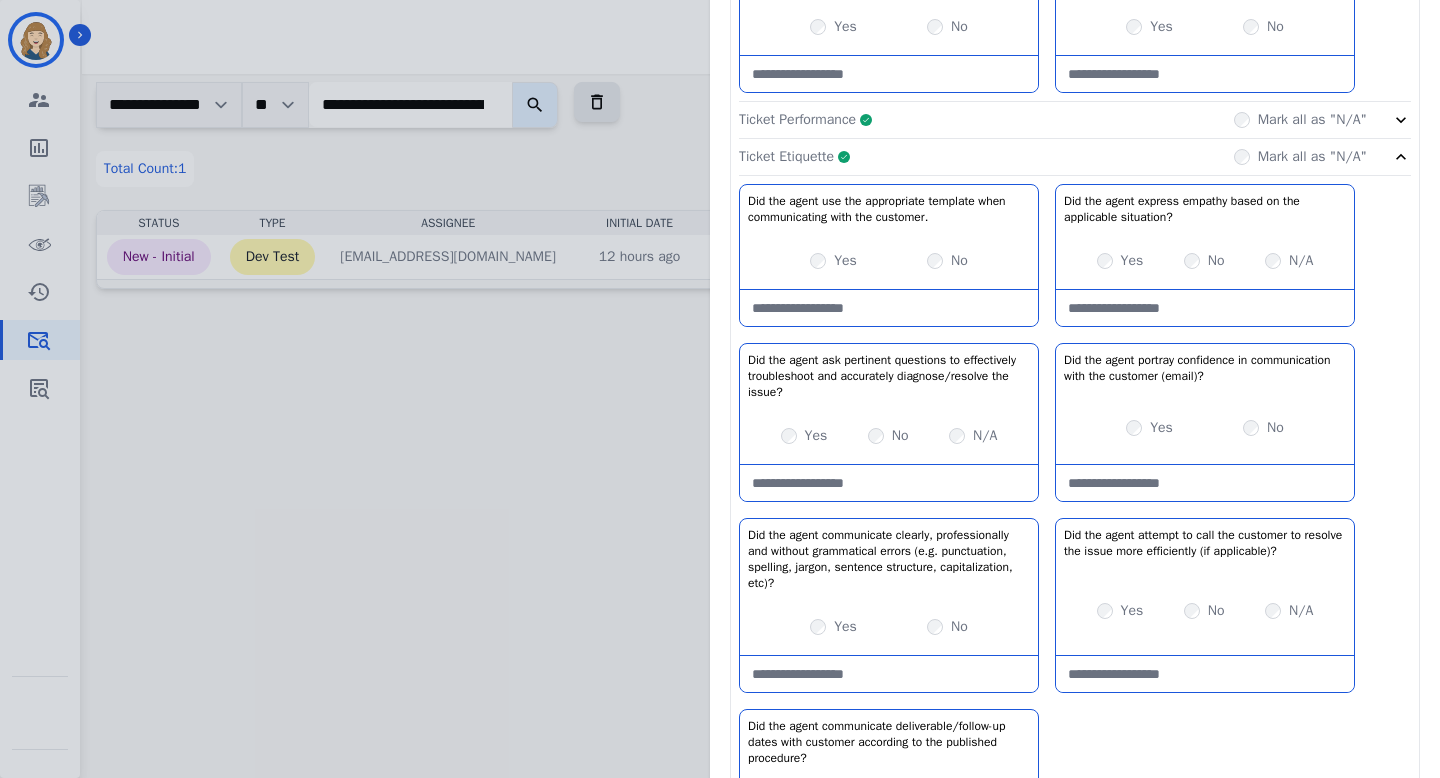 click on "Yes" at bounding box center [1120, 261] 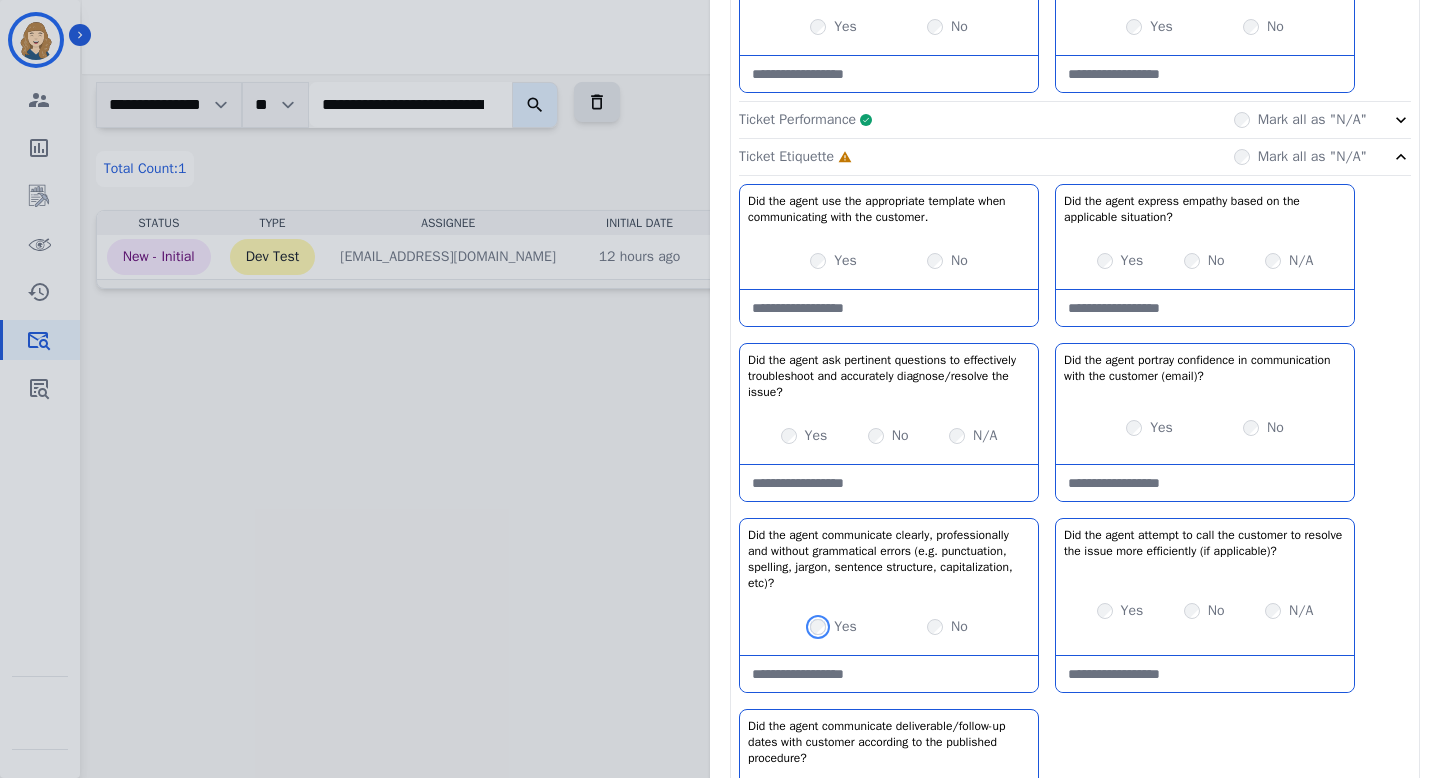 scroll, scrollTop: 630, scrollLeft: 0, axis: vertical 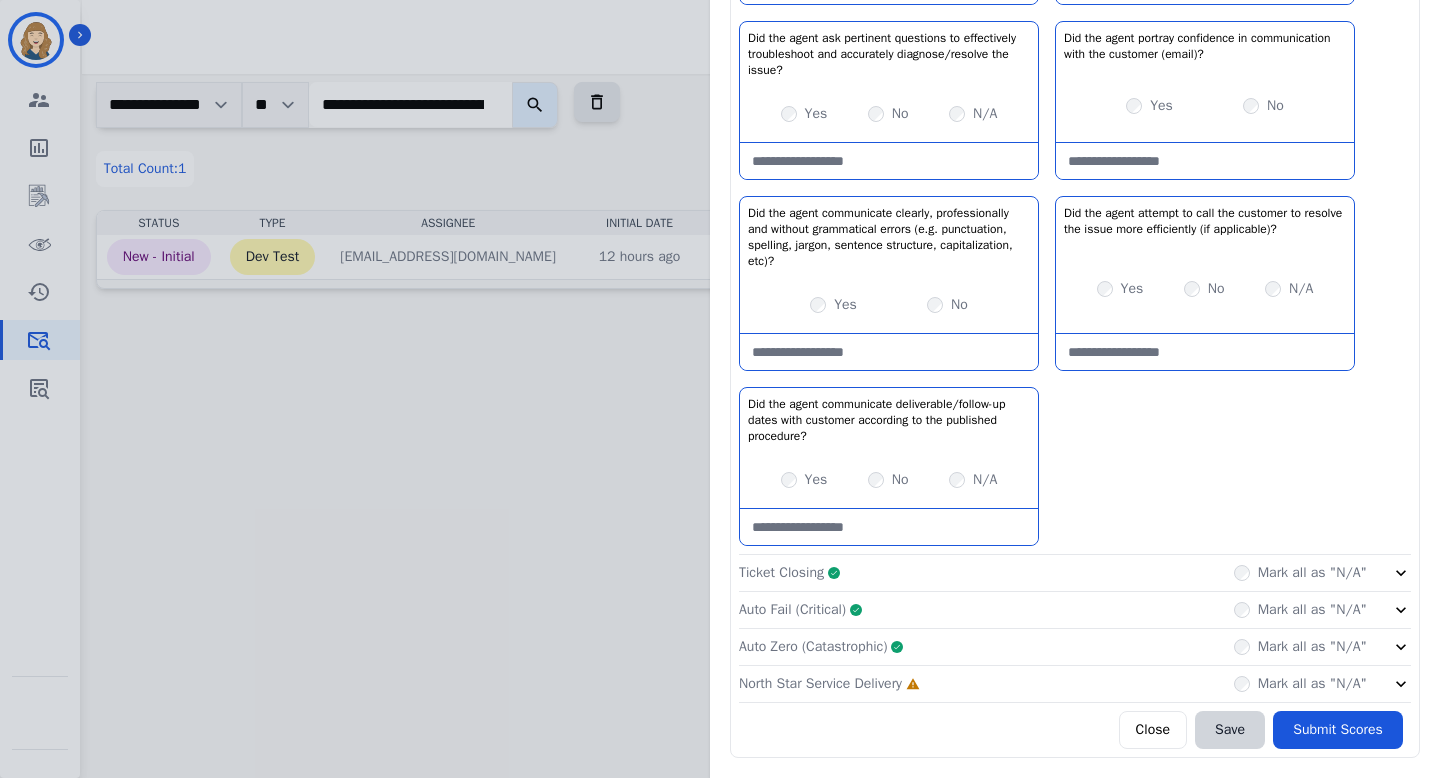 click on "Mark all as "N/A"" at bounding box center (1322, 647) 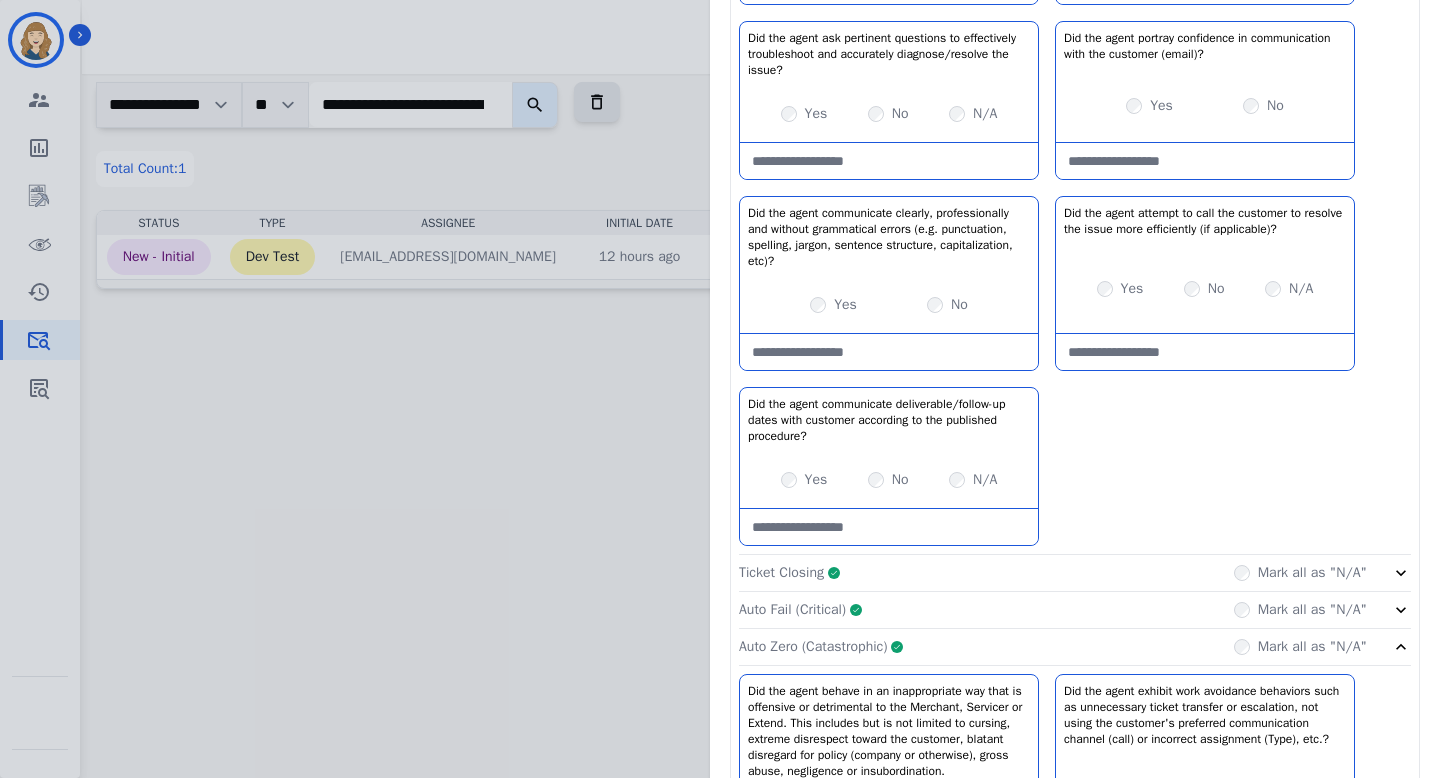 scroll, scrollTop: 870, scrollLeft: 0, axis: vertical 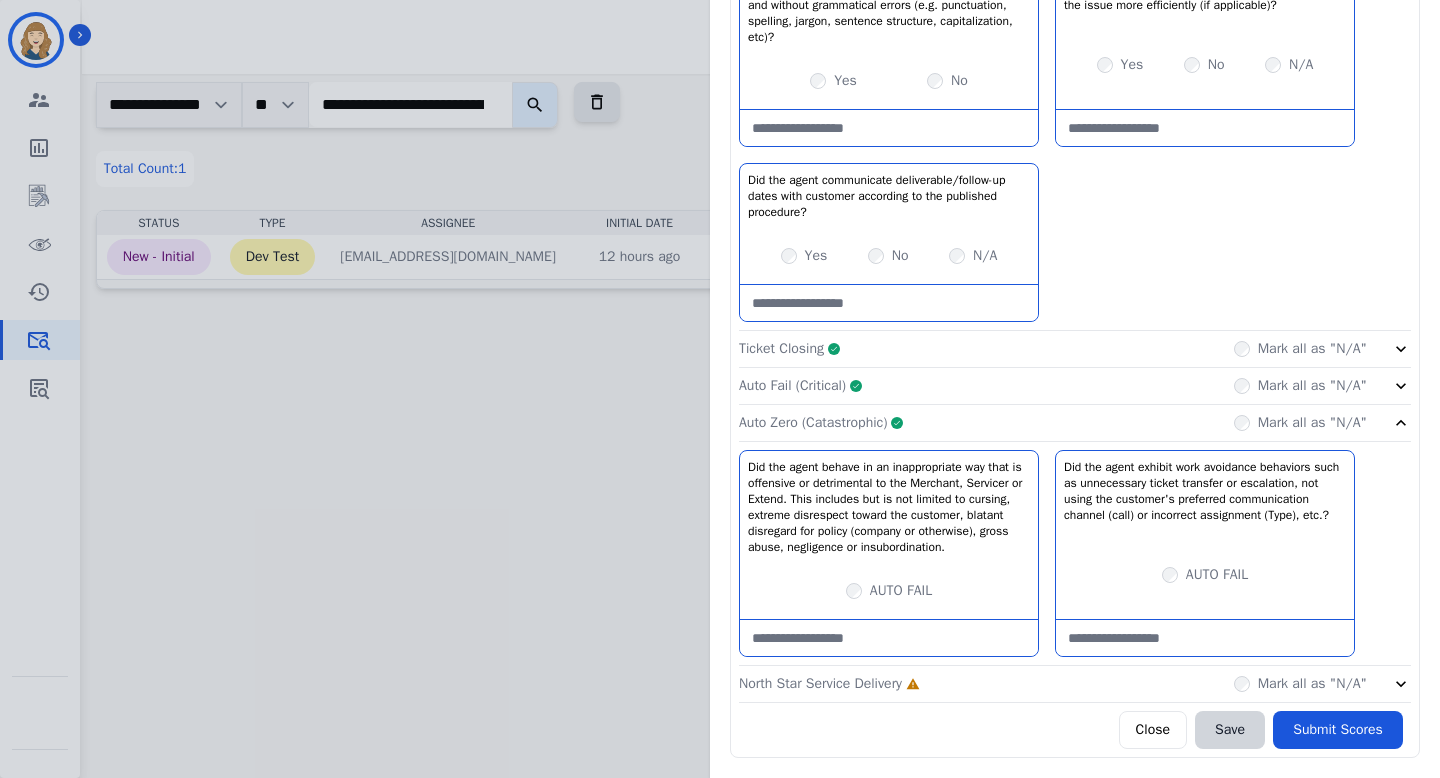 click on "AUTO FAIL" at bounding box center (1205, 575) 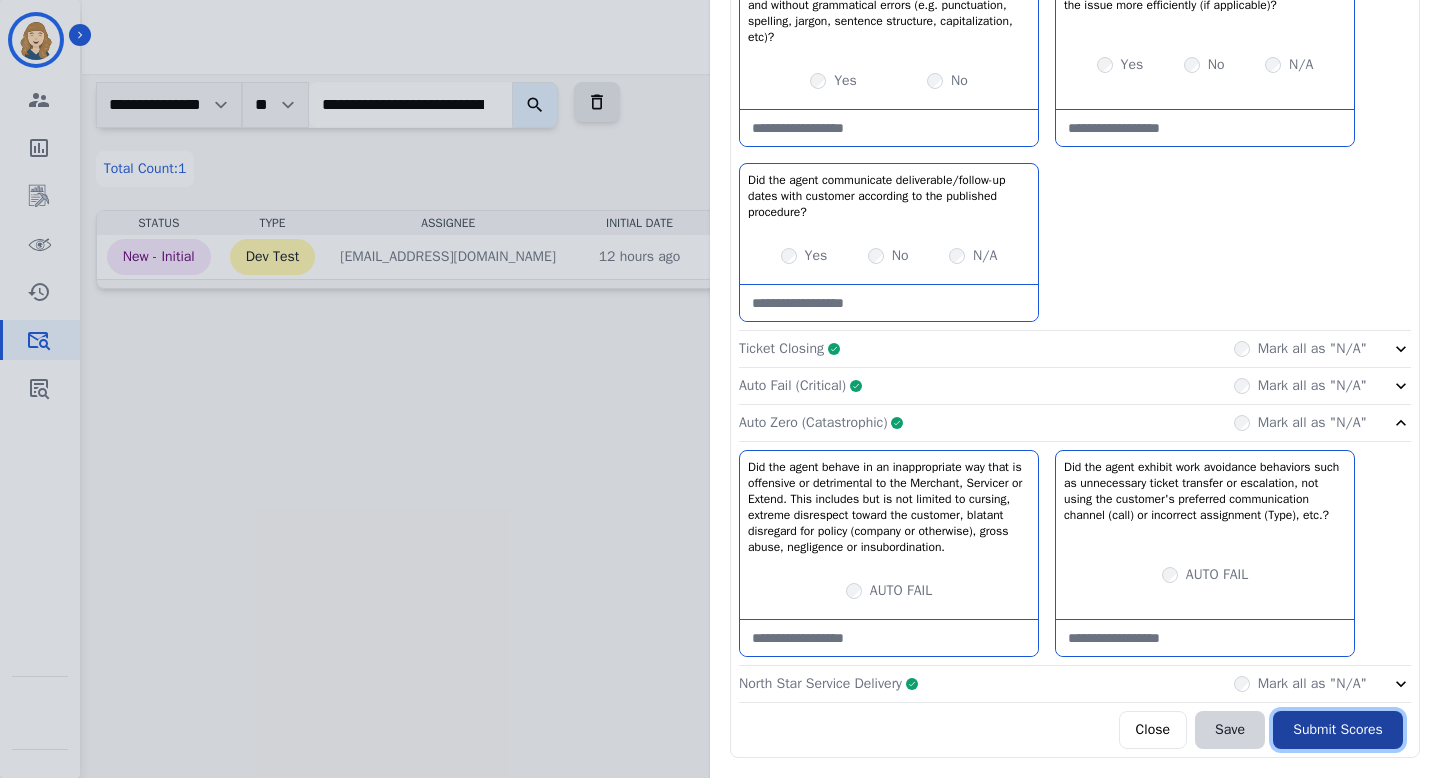 click on "Submit Scores" at bounding box center (1338, 730) 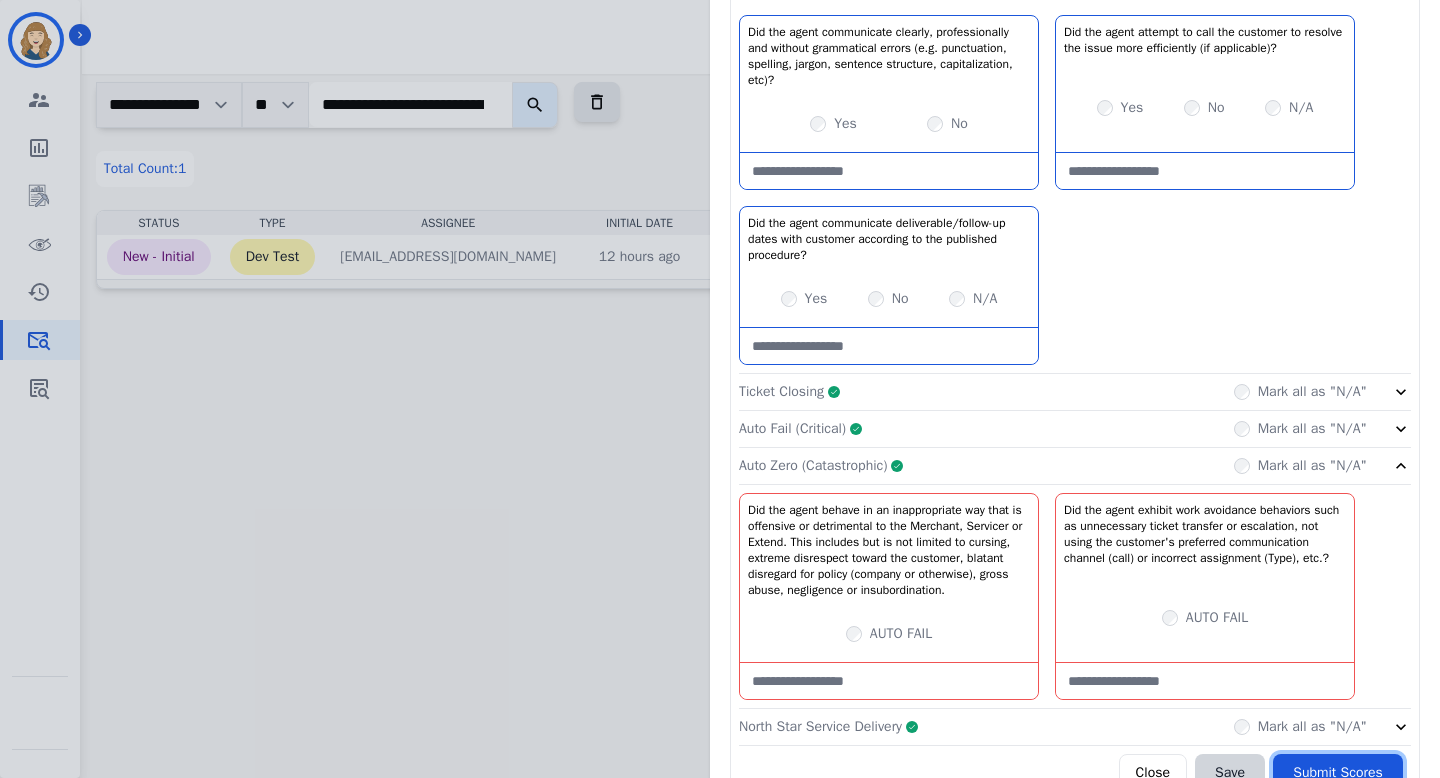 scroll, scrollTop: 870, scrollLeft: 0, axis: vertical 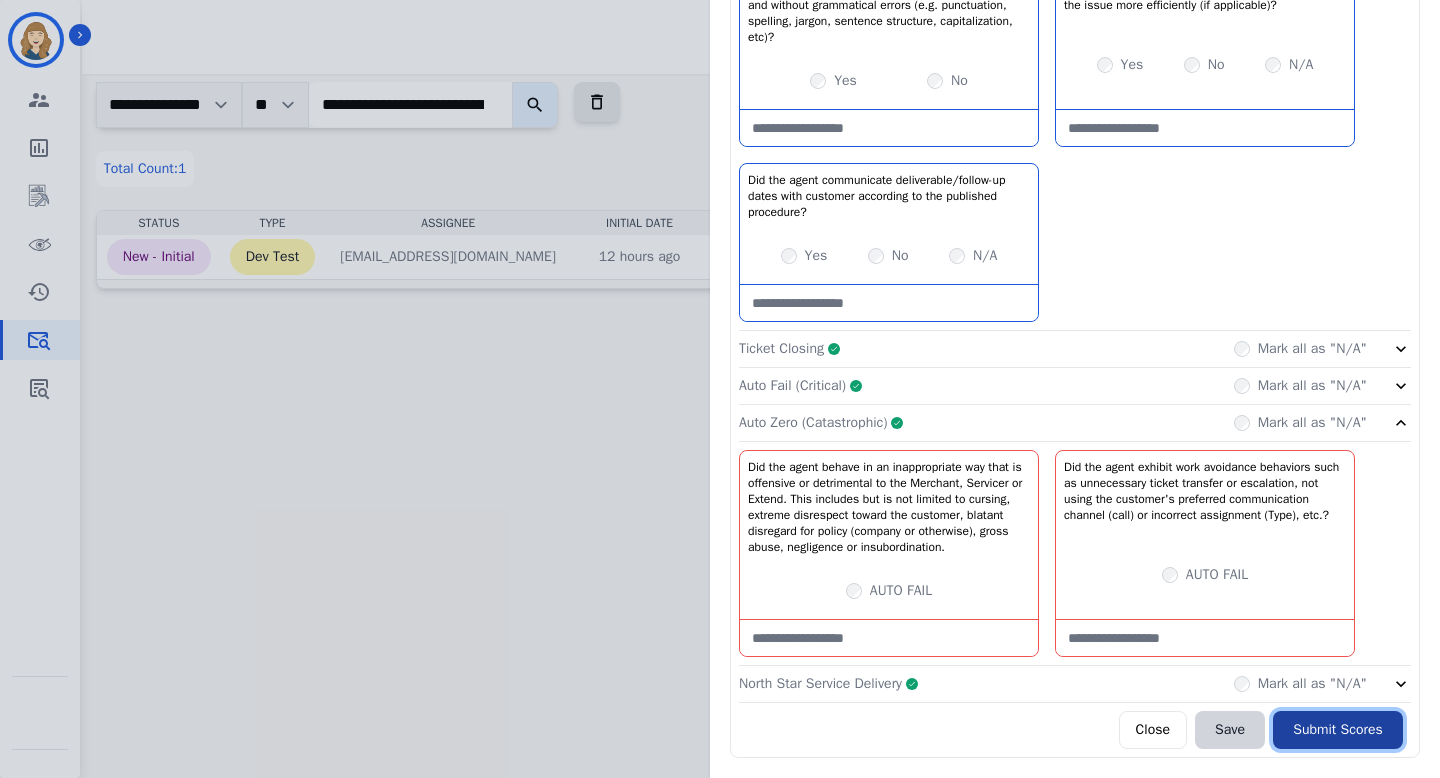 click on "Submit Scores" at bounding box center [1338, 730] 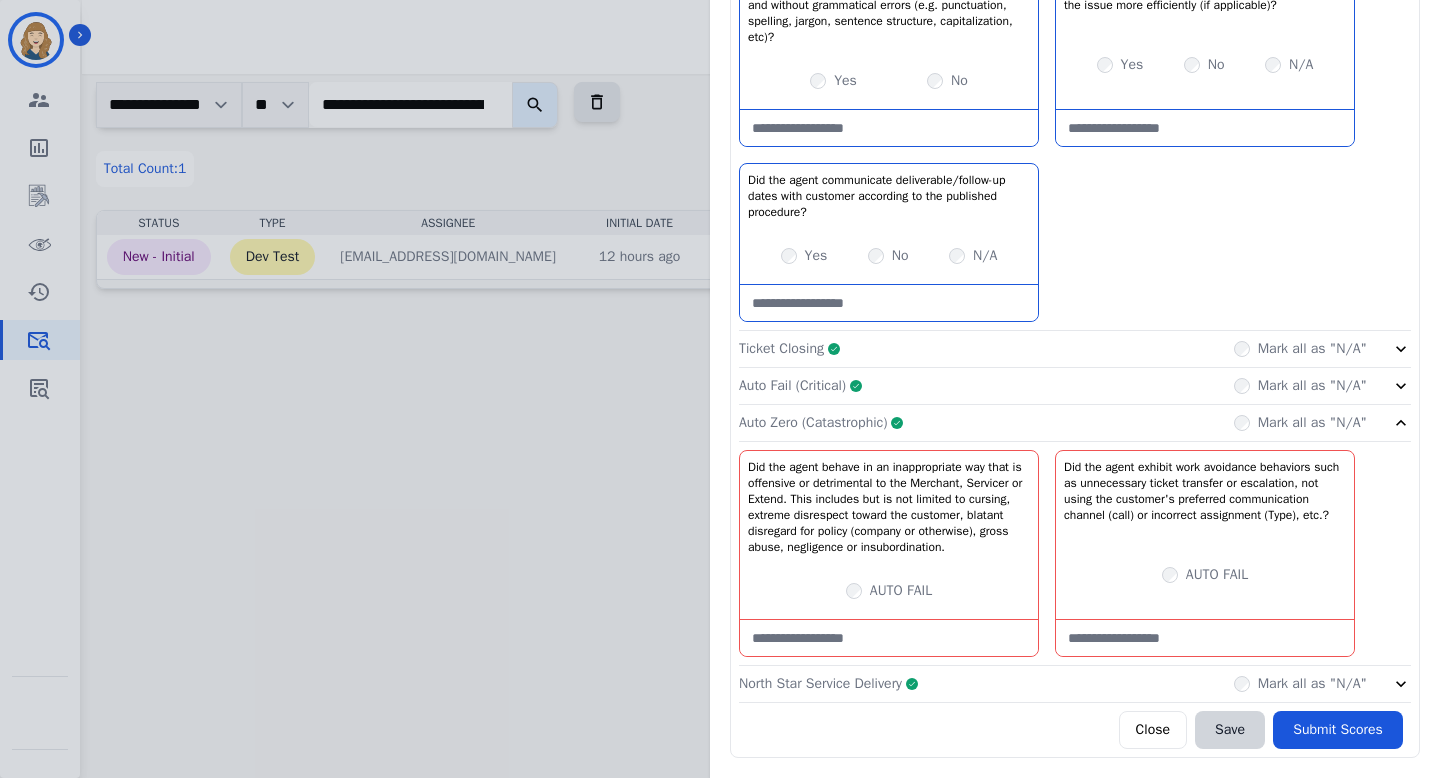click on "AUTO FAIL" at bounding box center (1205, 575) 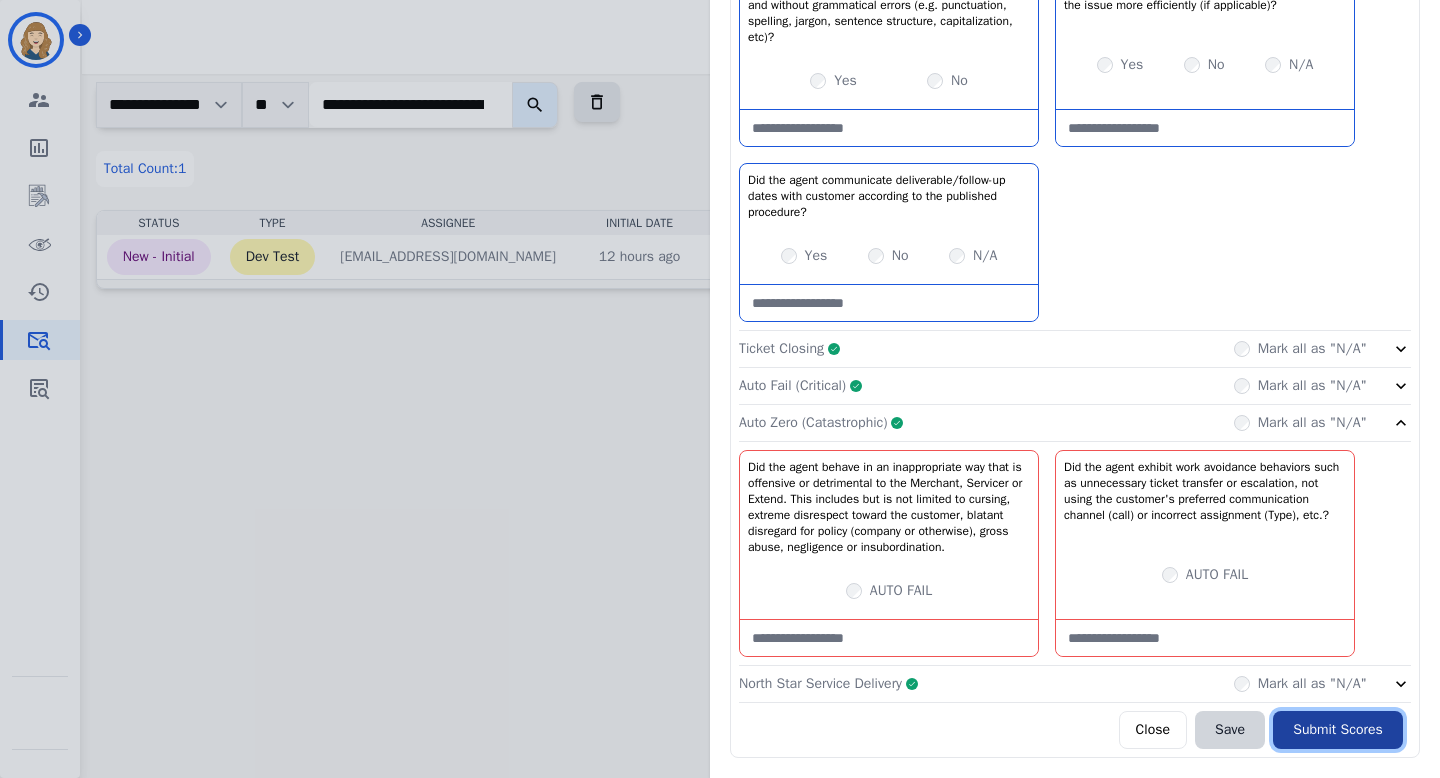 click on "Submit Scores" at bounding box center (1338, 730) 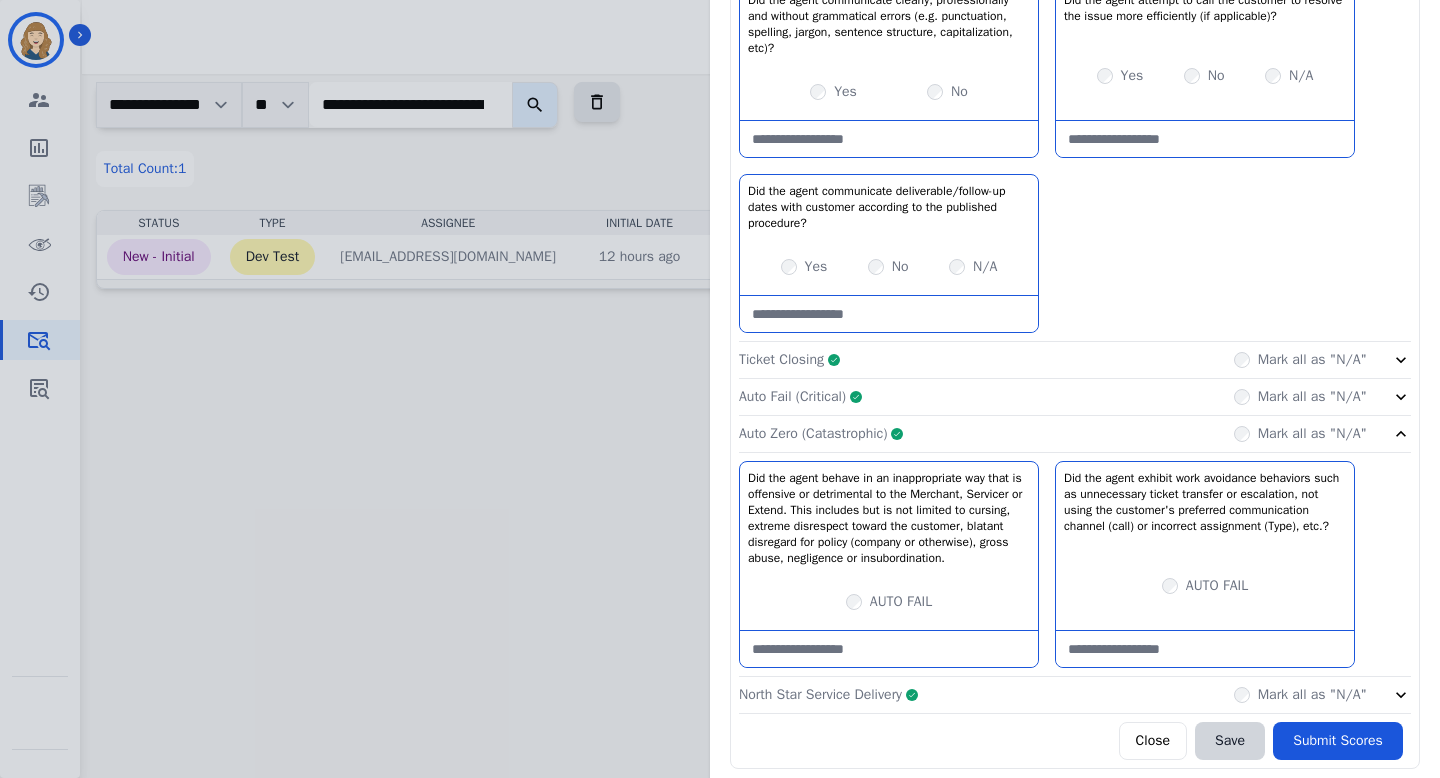 scroll, scrollTop: 870, scrollLeft: 0, axis: vertical 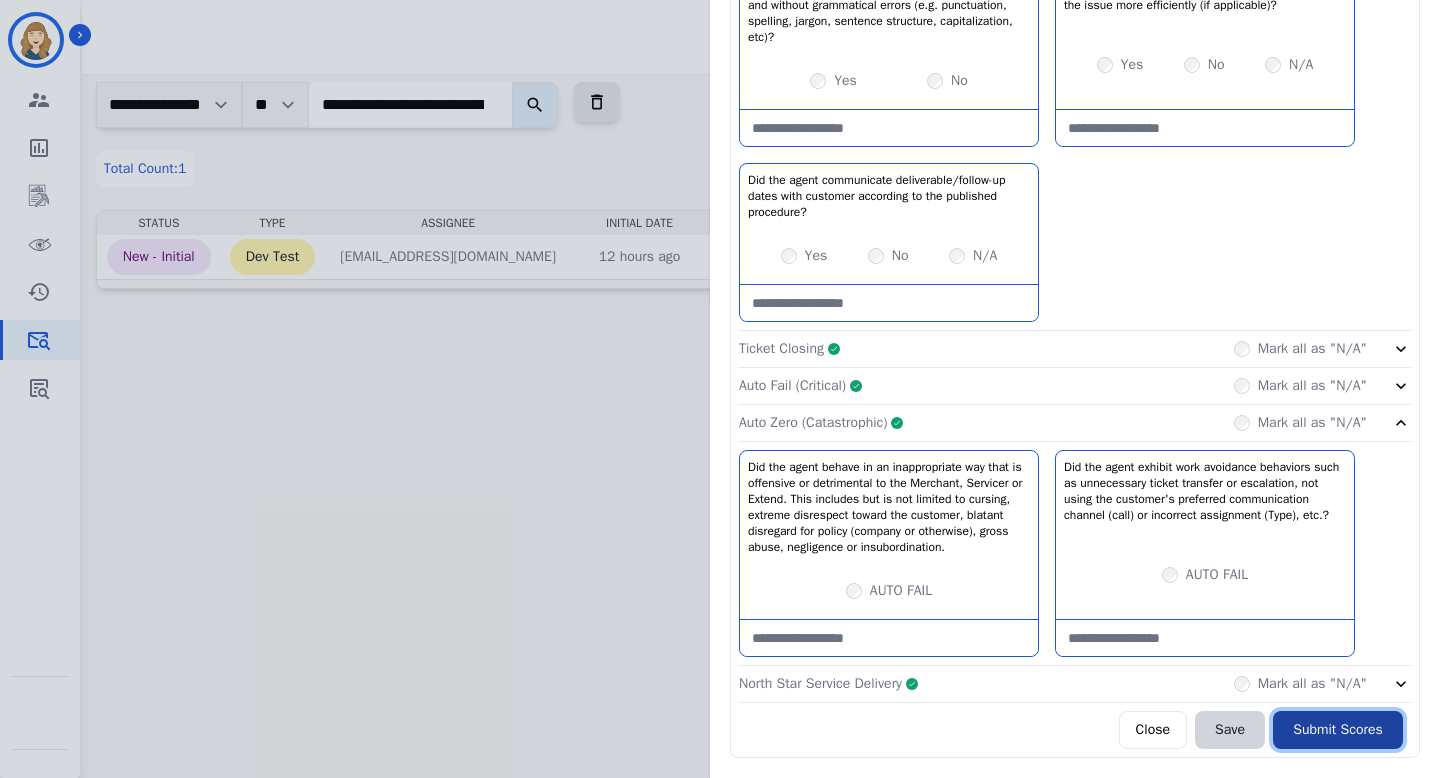click on "Submit Scores" at bounding box center (1338, 730) 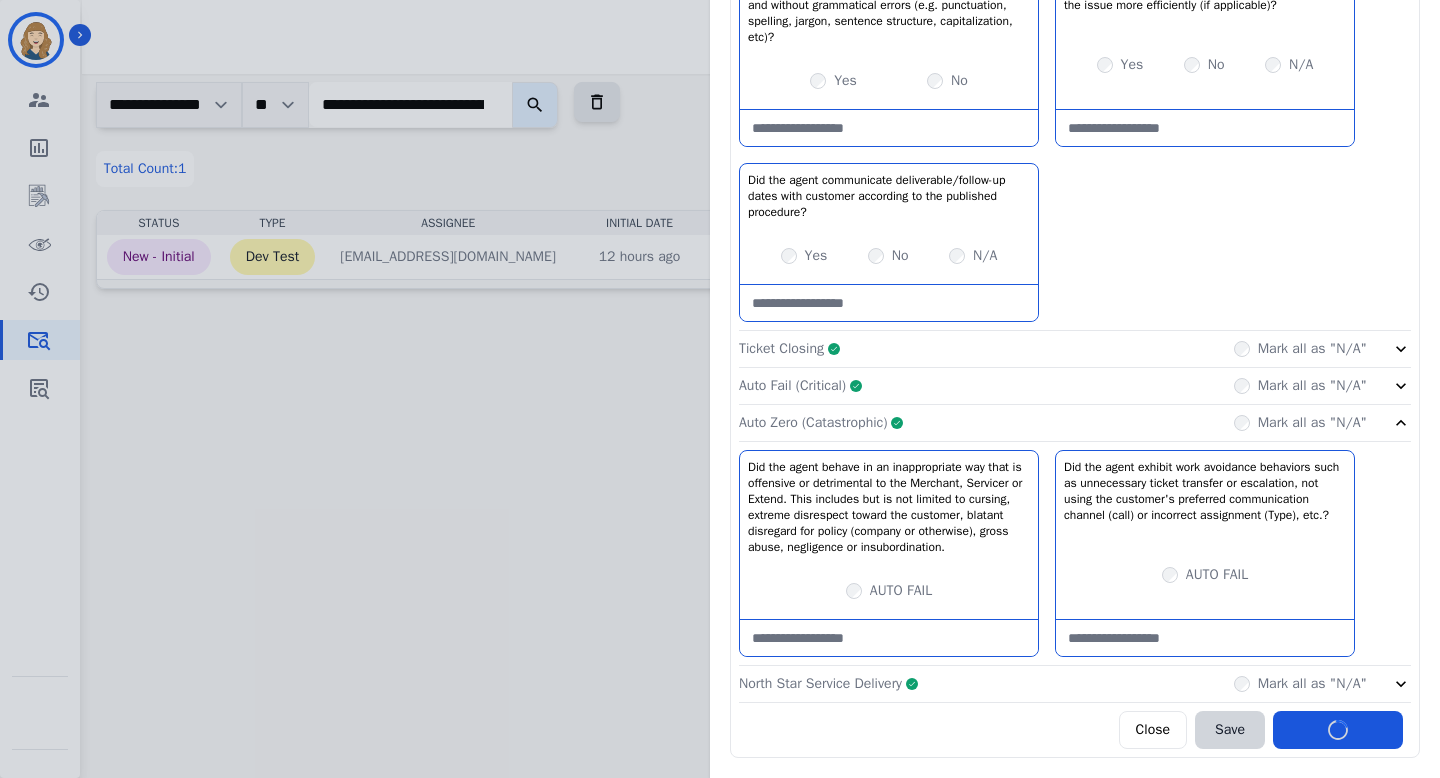 scroll, scrollTop: 0, scrollLeft: 0, axis: both 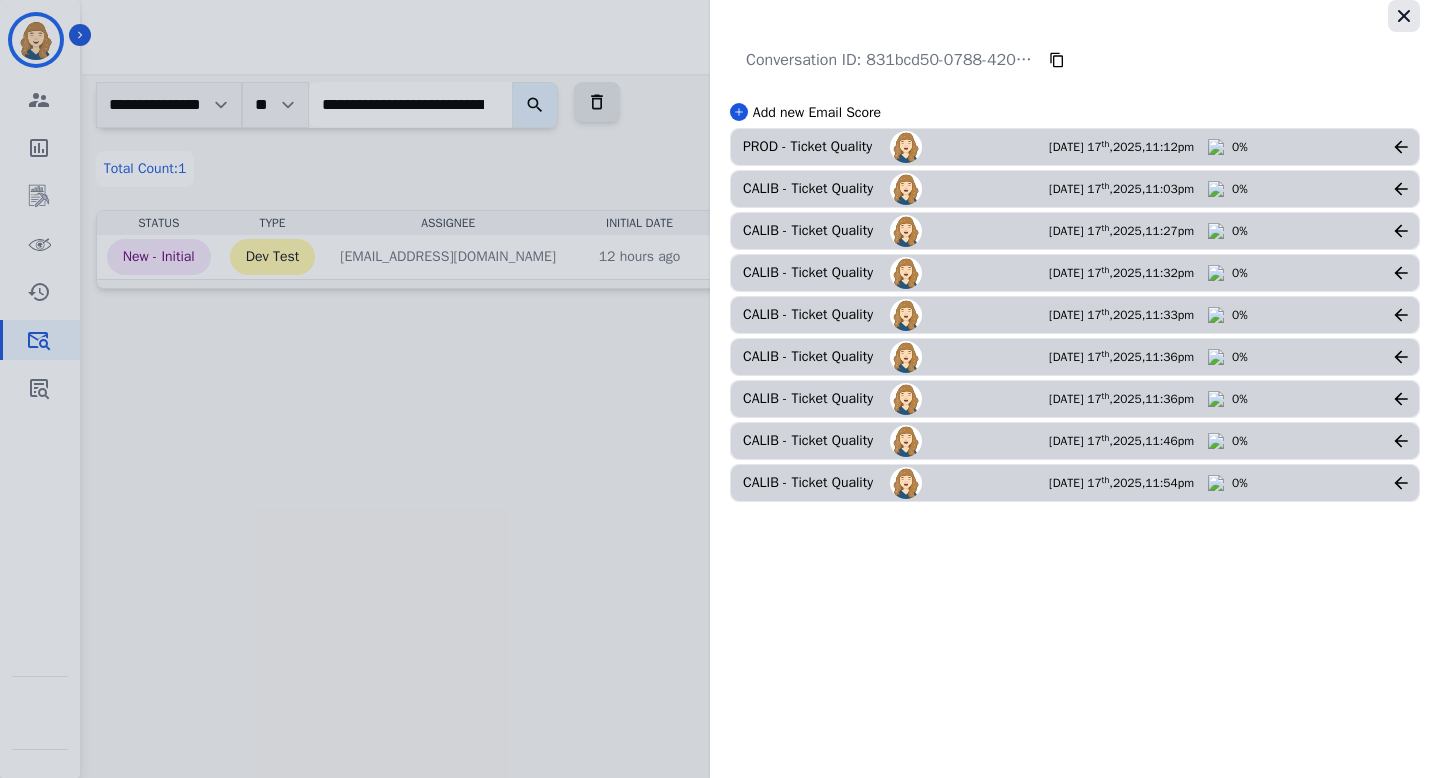 click 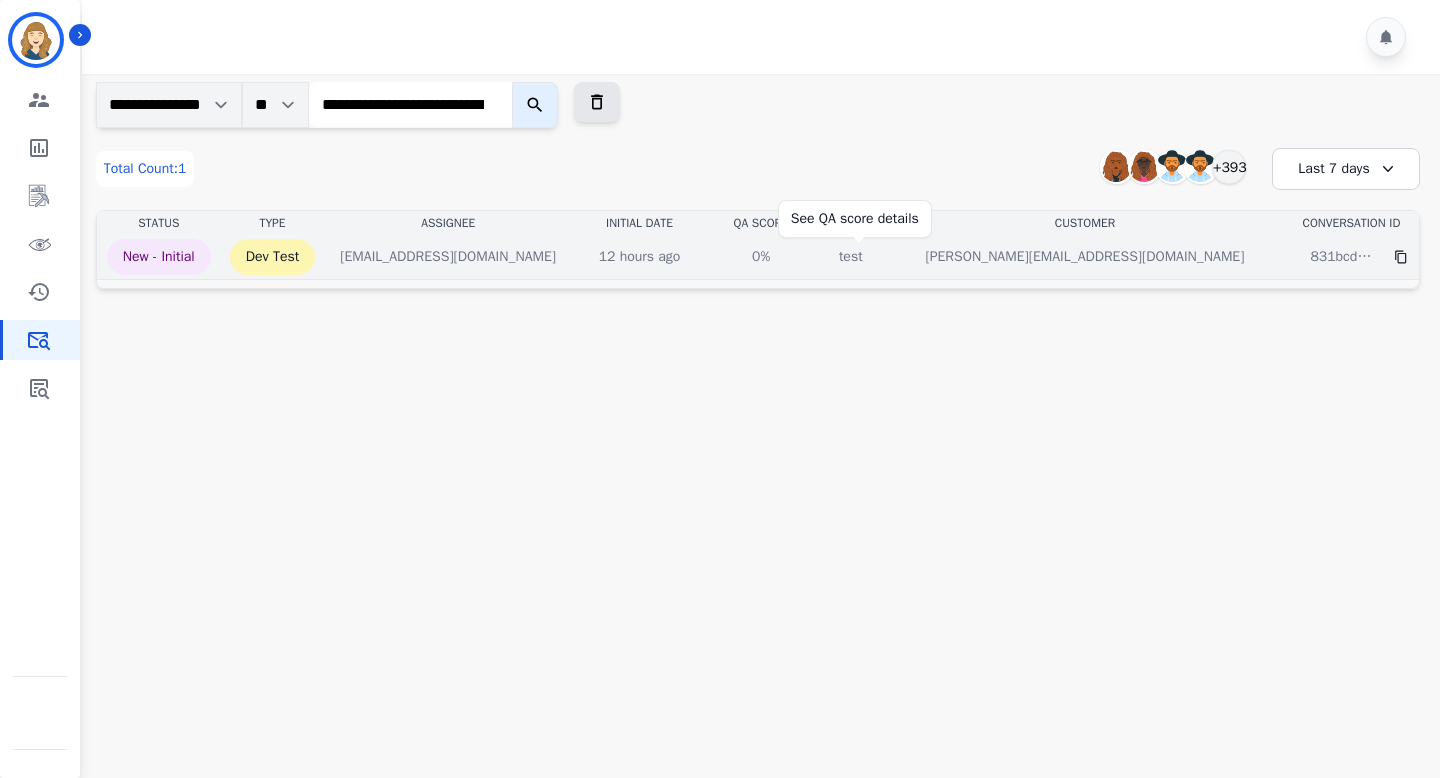 click on "0%" at bounding box center [761, 257] 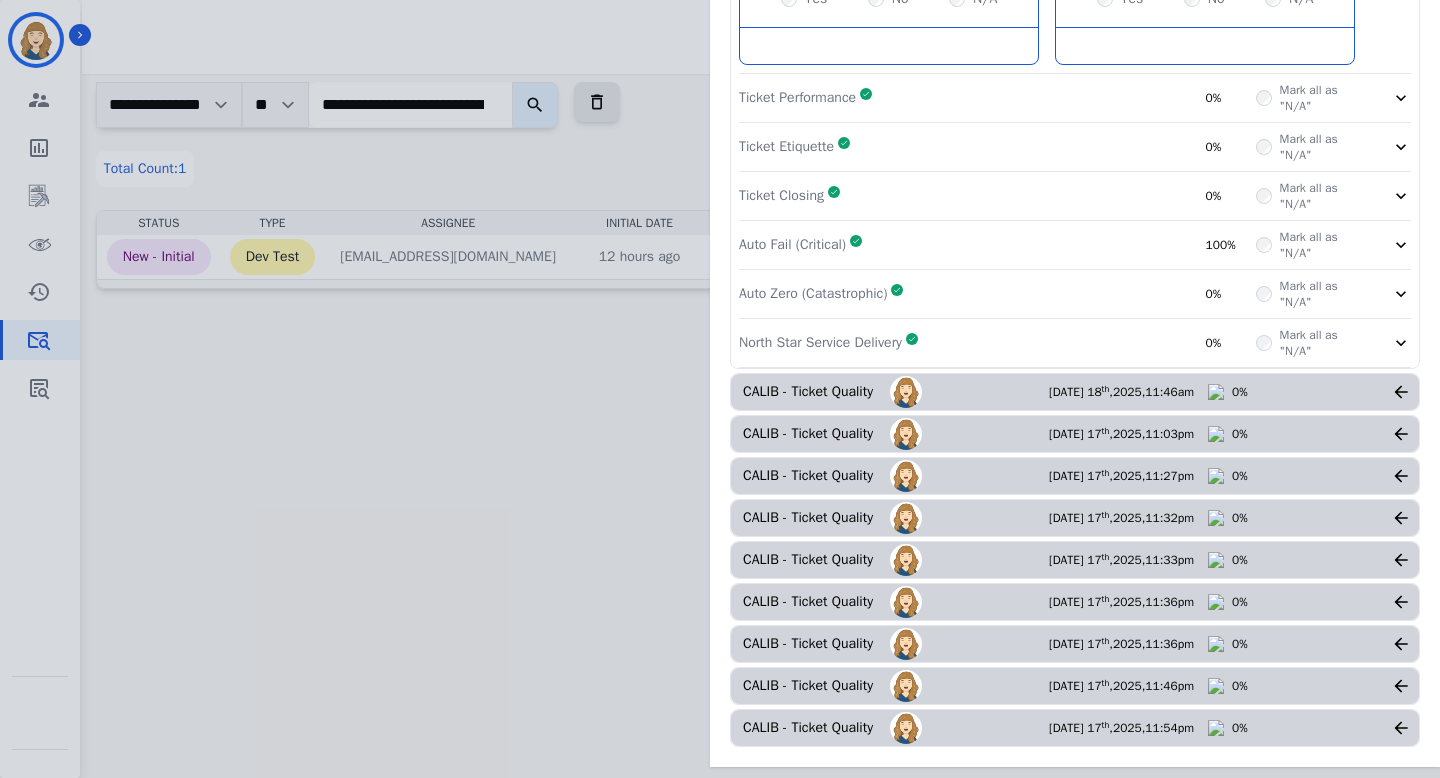 scroll, scrollTop: 0, scrollLeft: 0, axis: both 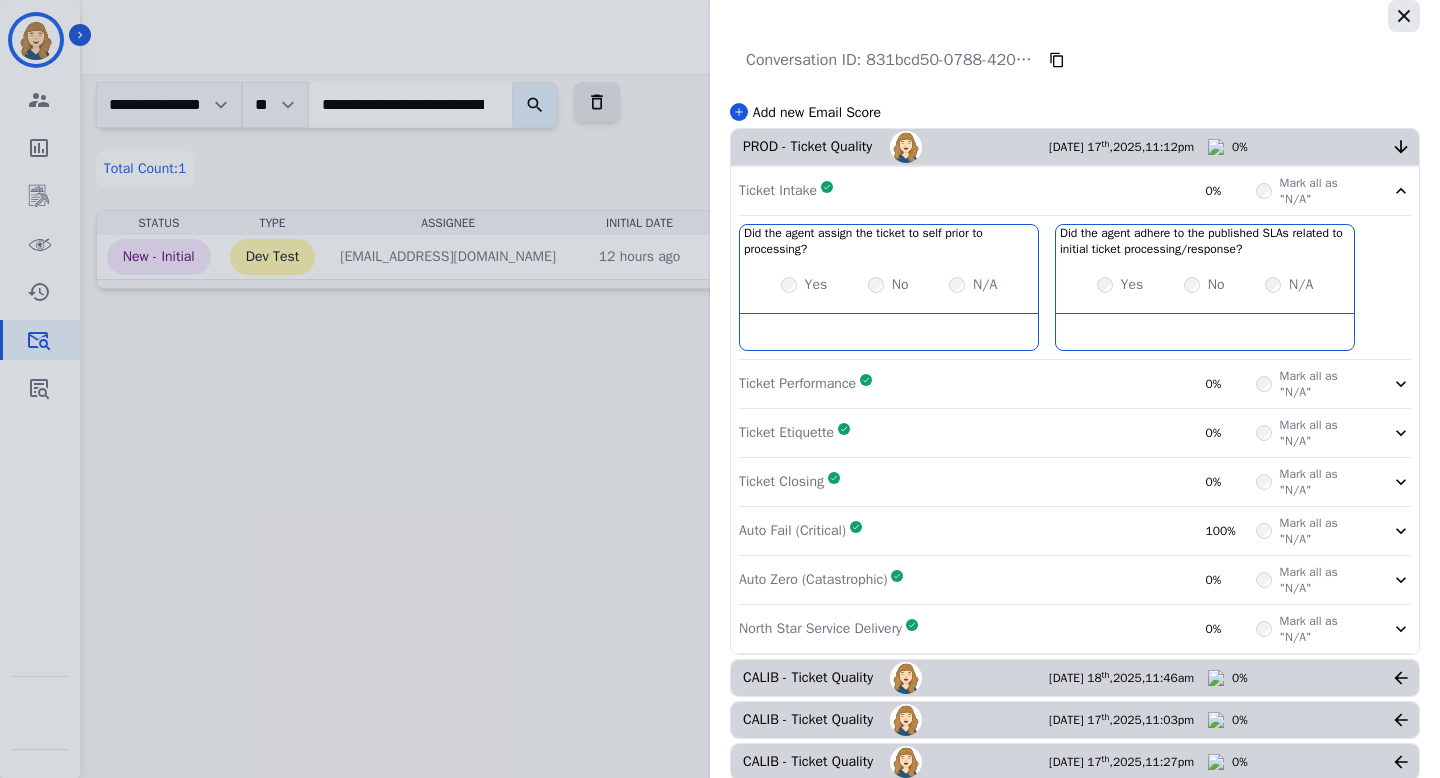 click 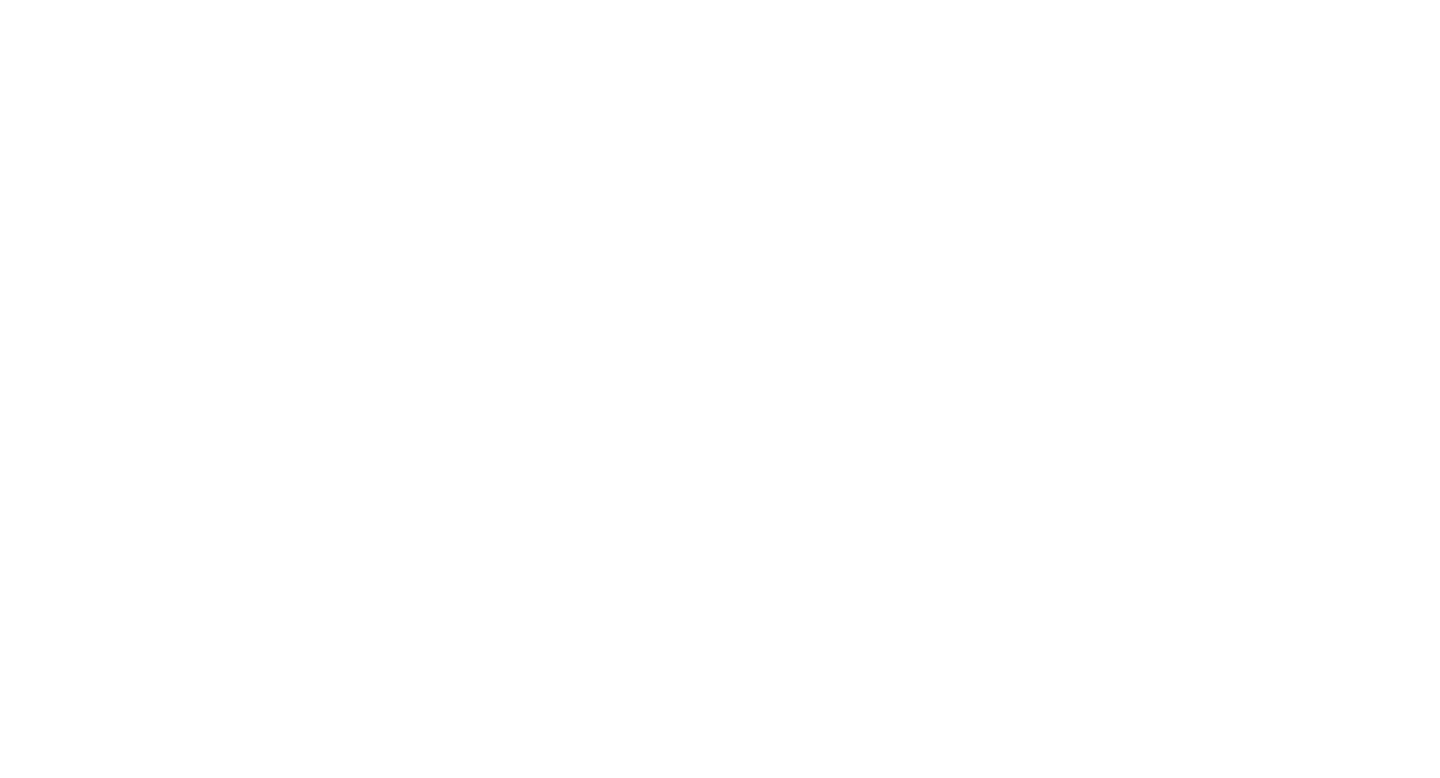 scroll, scrollTop: 0, scrollLeft: 0, axis: both 